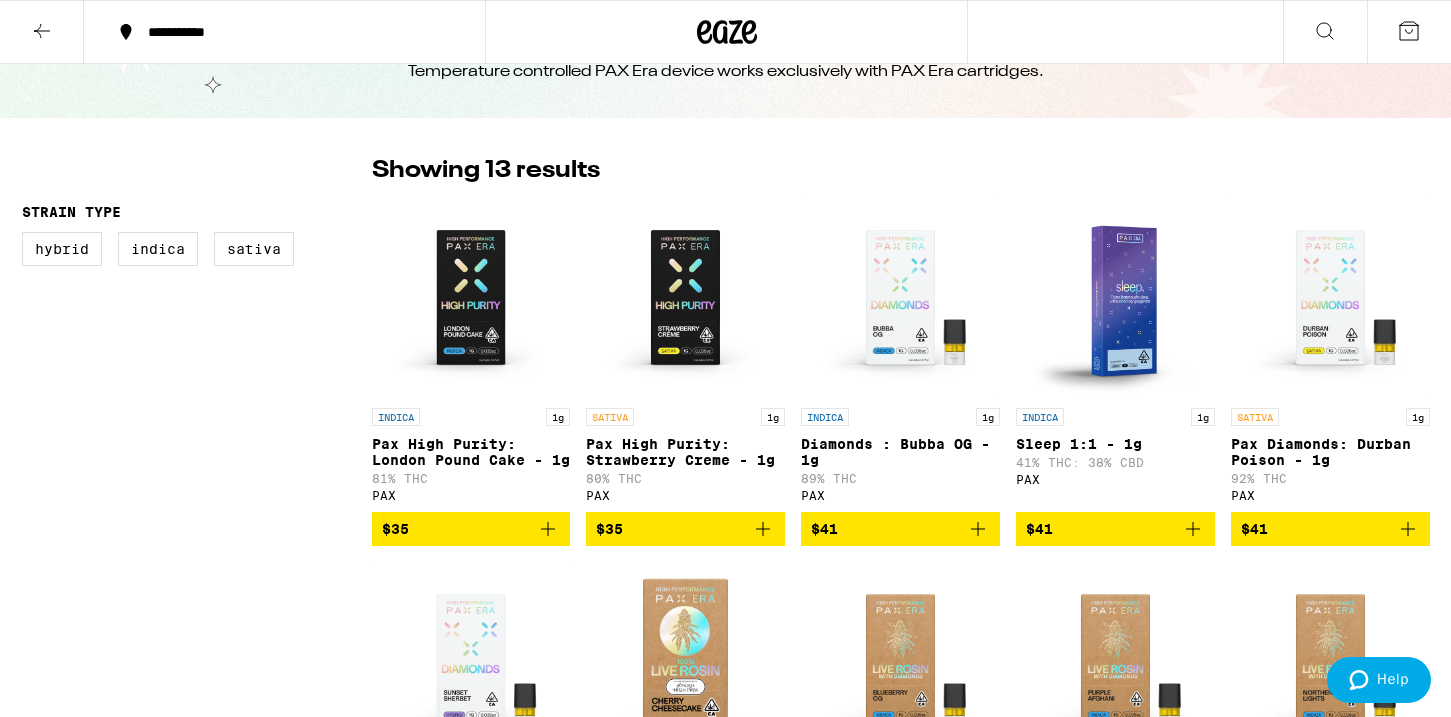 scroll, scrollTop: 0, scrollLeft: 0, axis: both 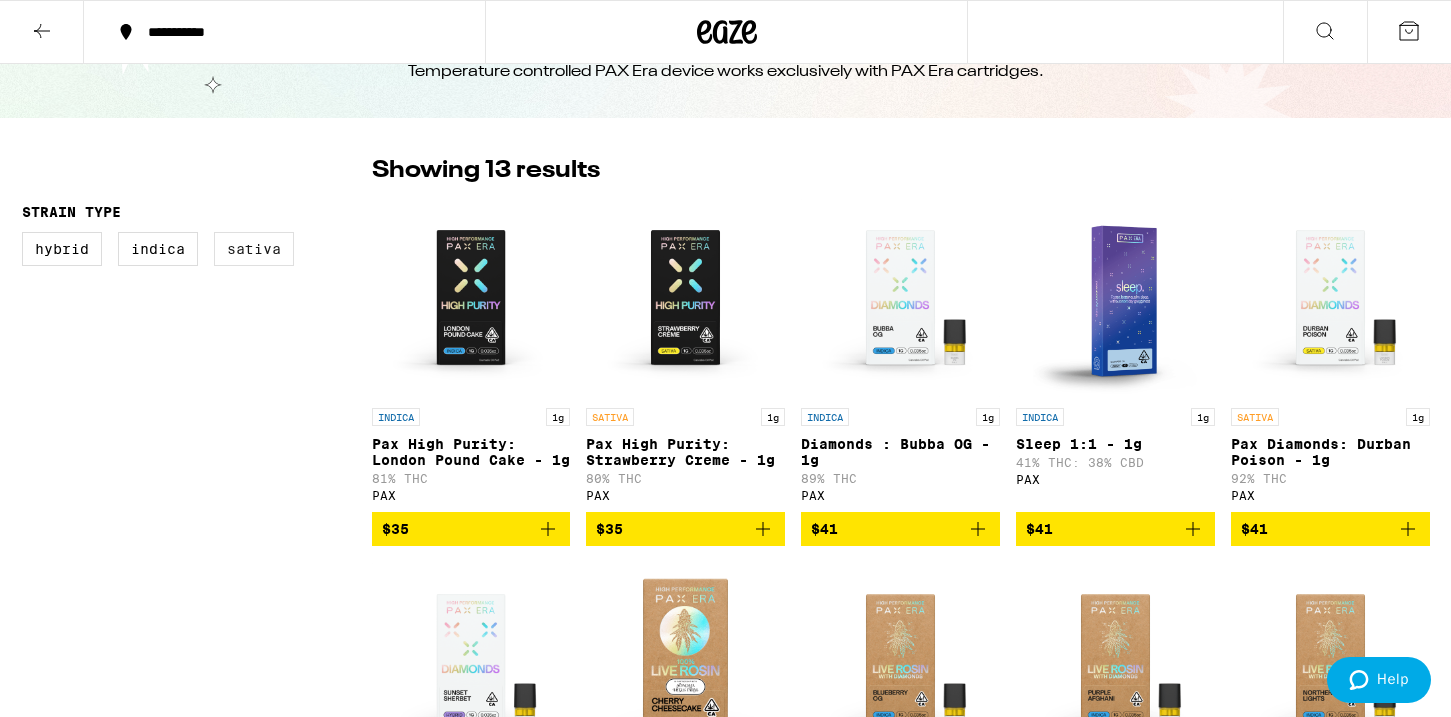 click on "Sativa" at bounding box center [254, 249] 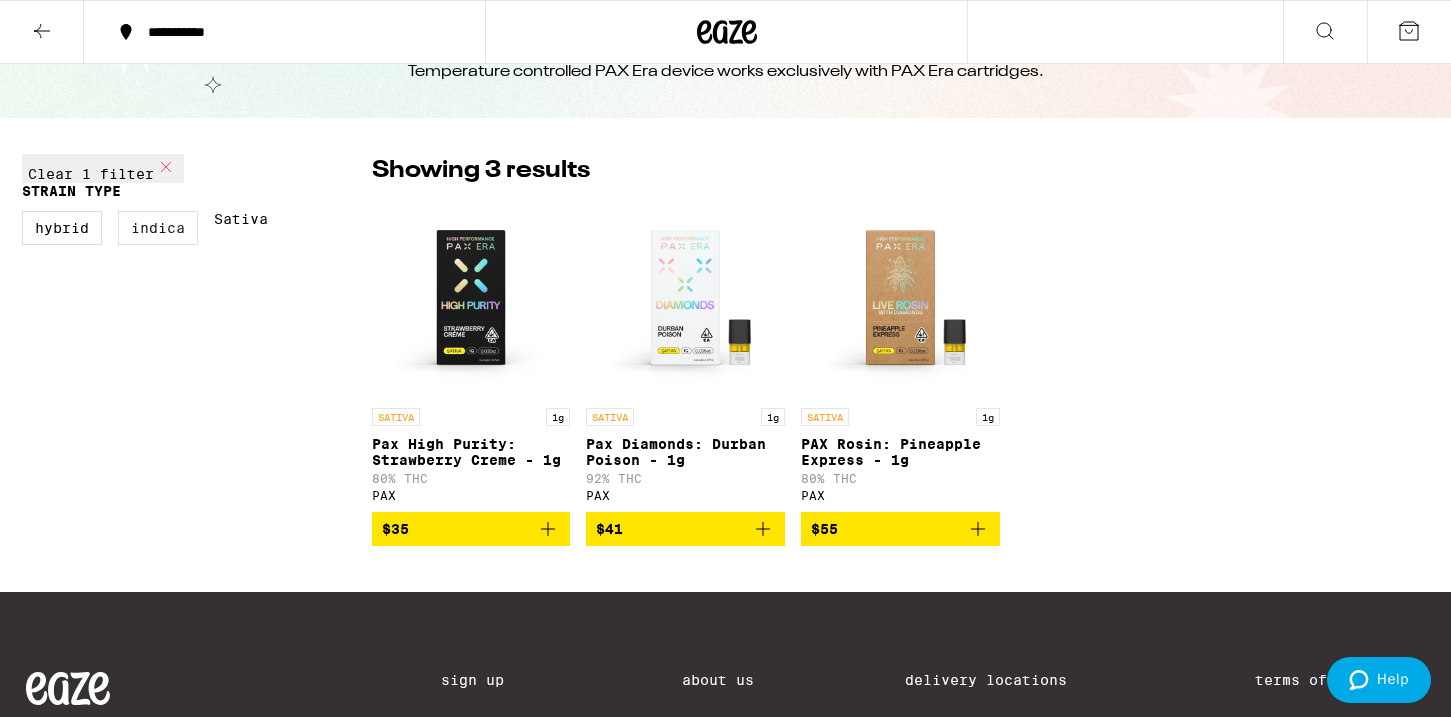 click on "Indica" at bounding box center (158, 228) 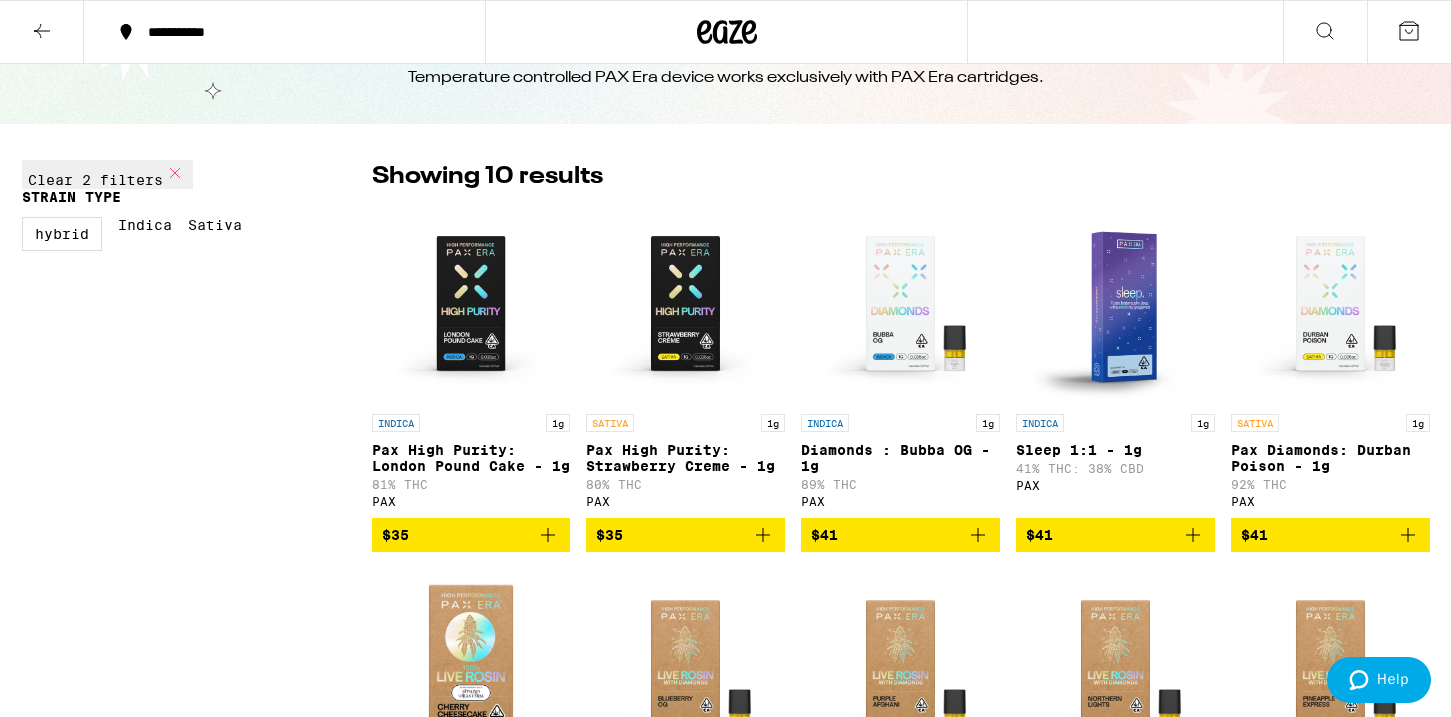scroll, scrollTop: 69, scrollLeft: 0, axis: vertical 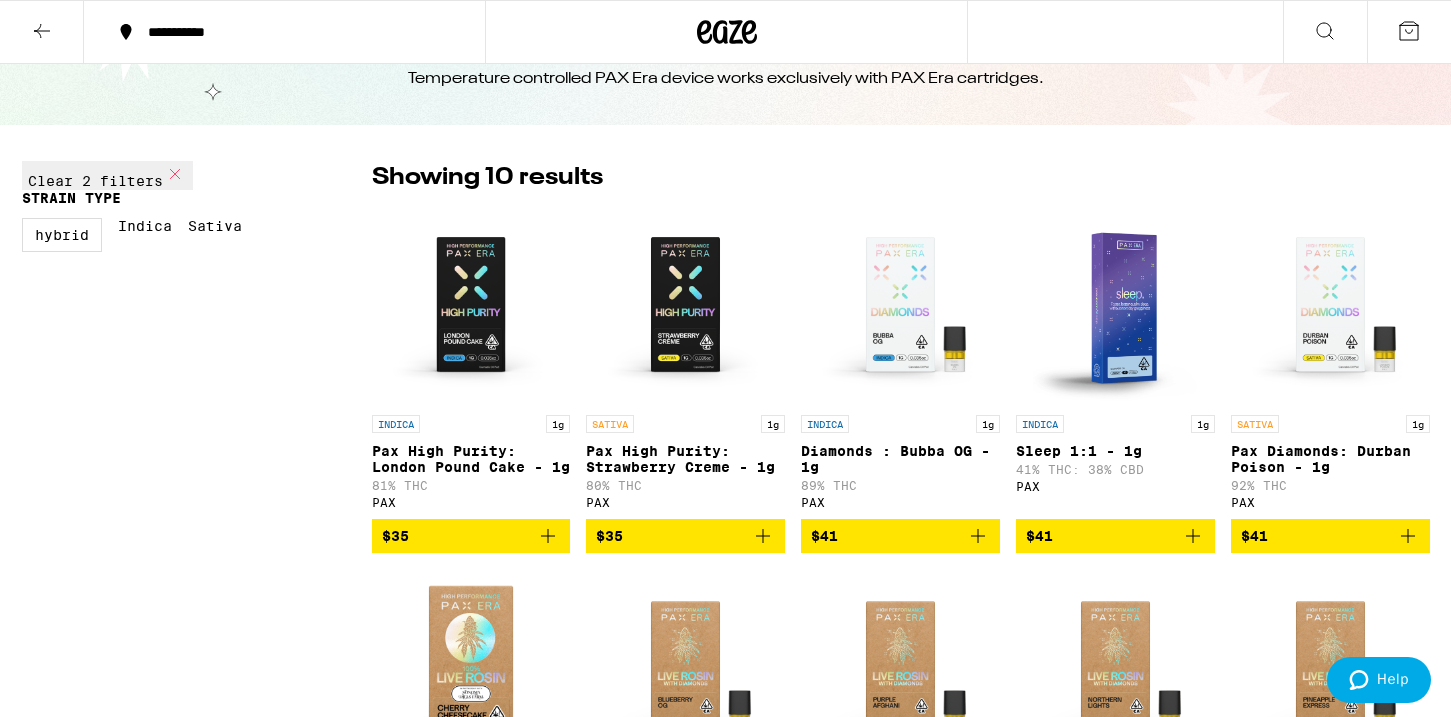 click on "Indica" at bounding box center [145, 235] 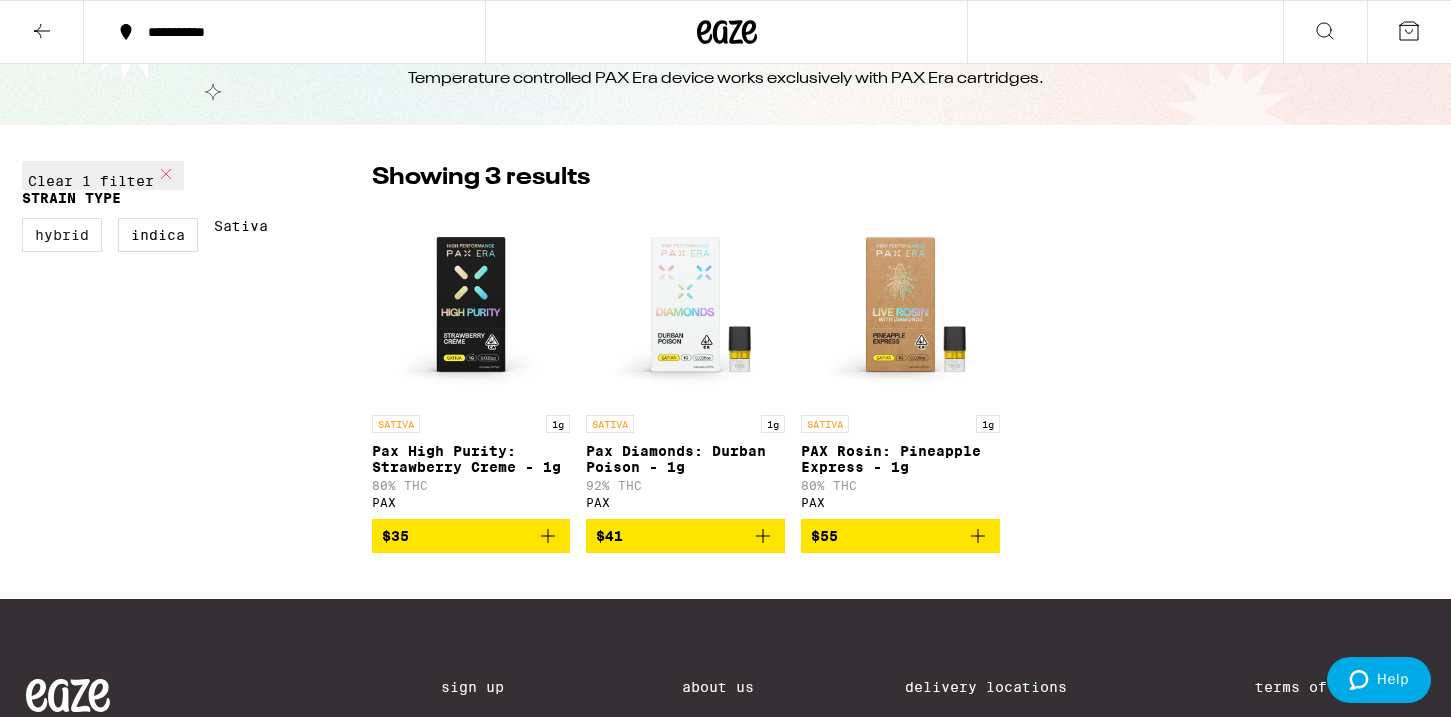 click on "Hybrid" at bounding box center (62, 235) 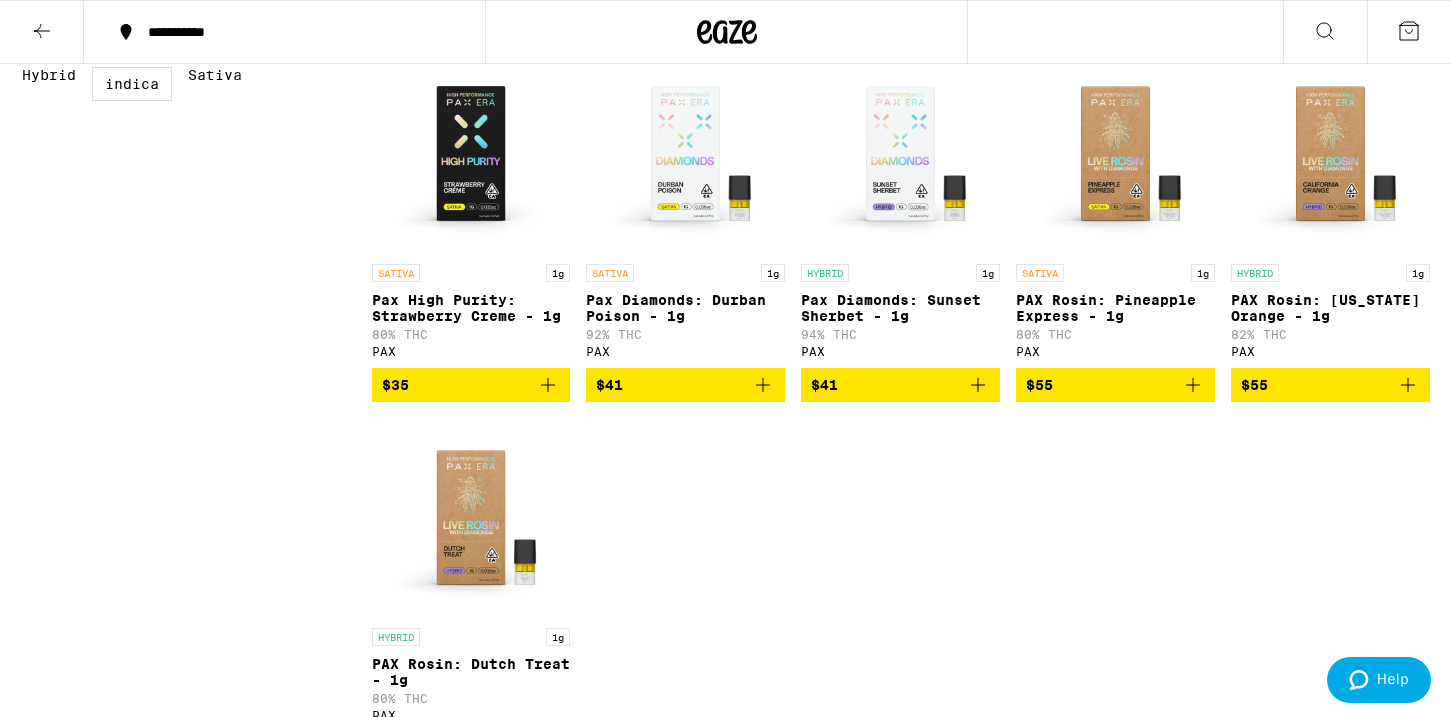 scroll, scrollTop: 215, scrollLeft: 0, axis: vertical 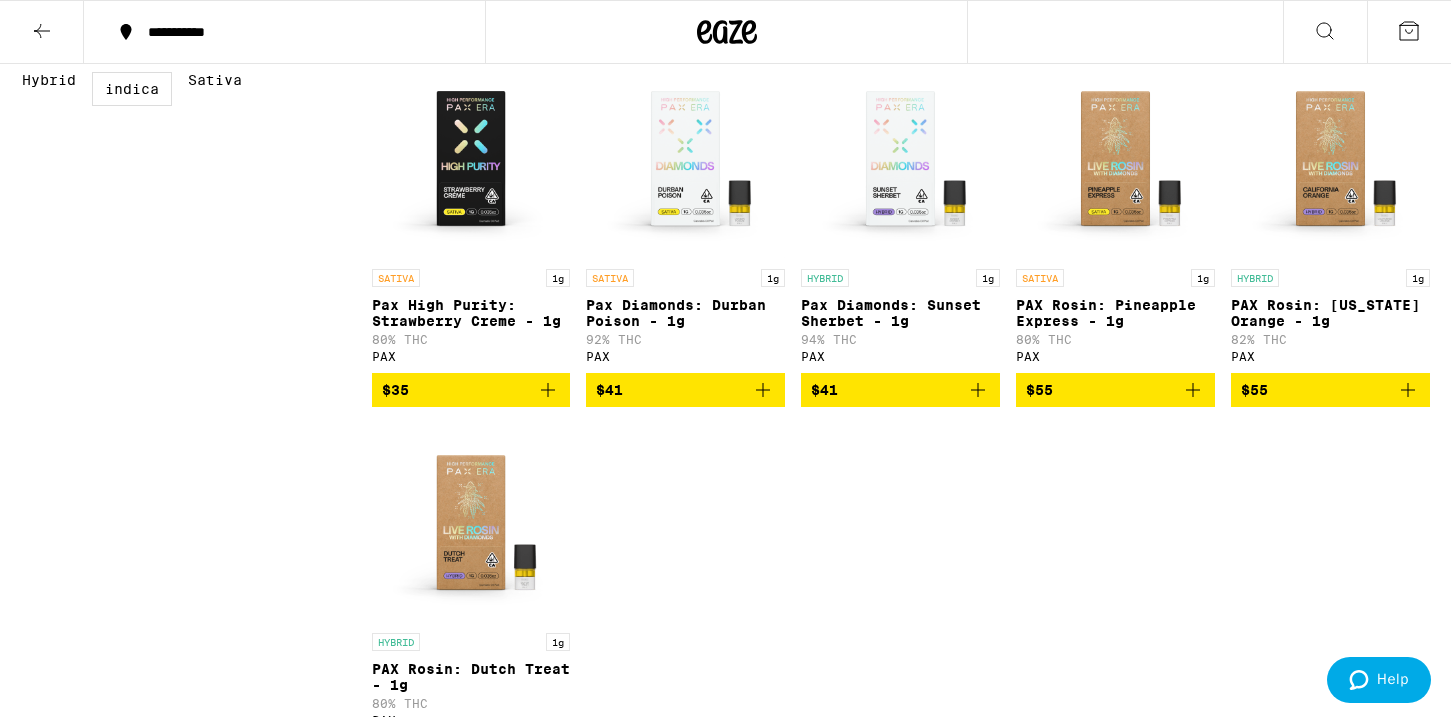 click at bounding box center (1115, 159) 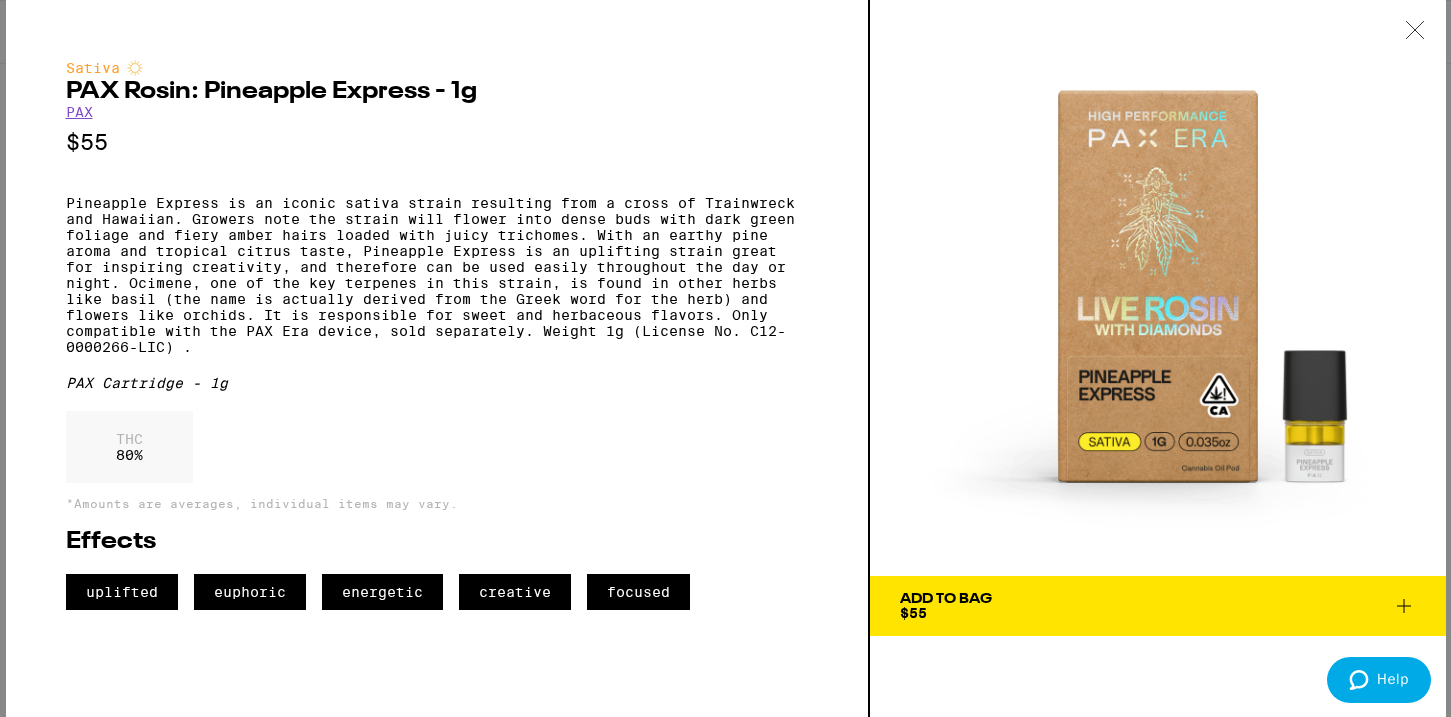 click 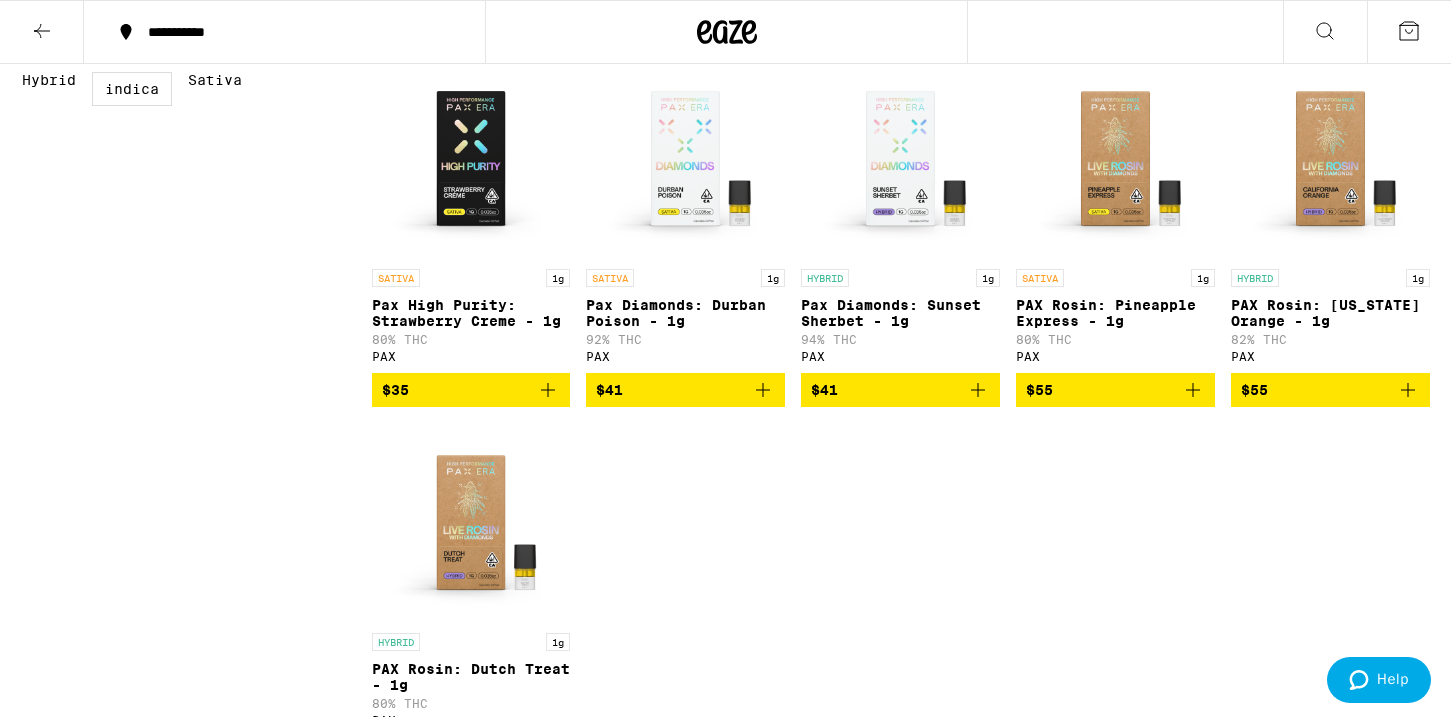 click 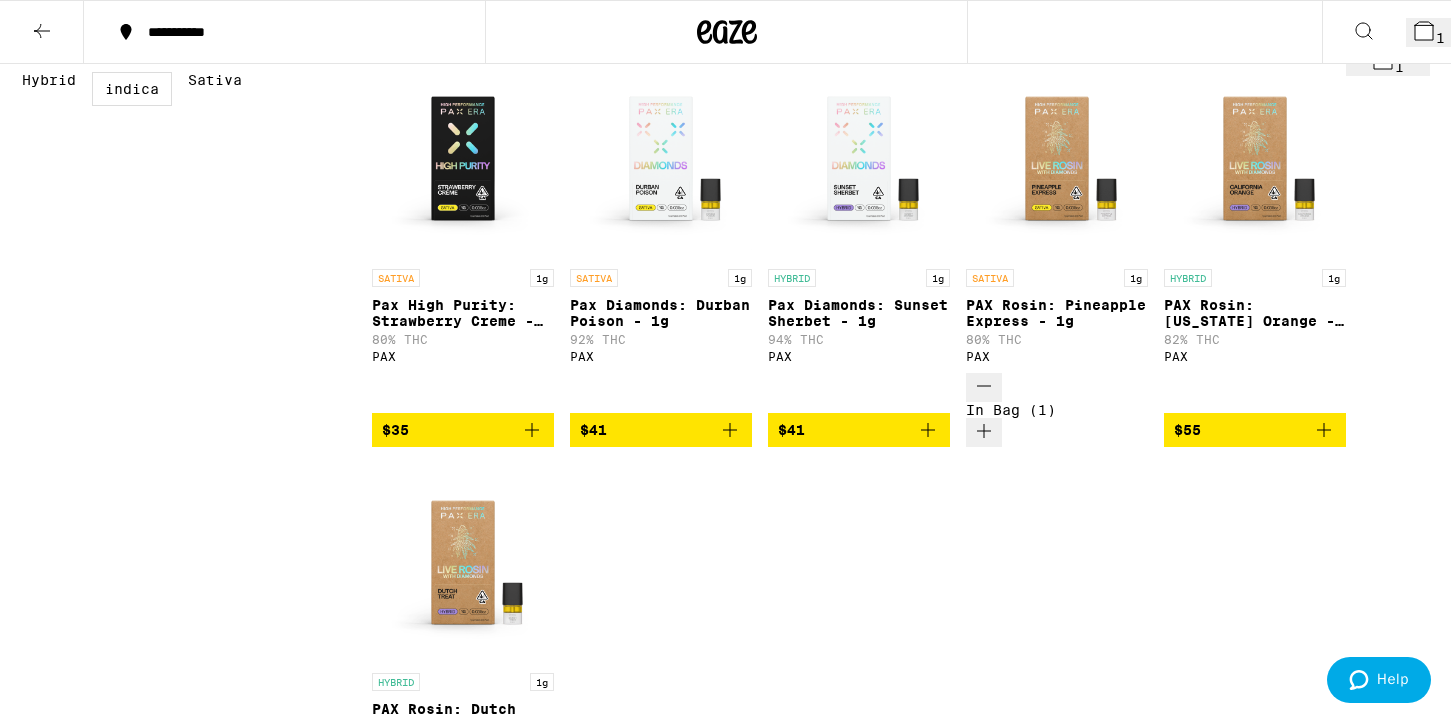 click on "SATIVA 1g Pax High Purity: Strawberry Creme - 1g 80% THC PAX" at bounding box center (463, 336) 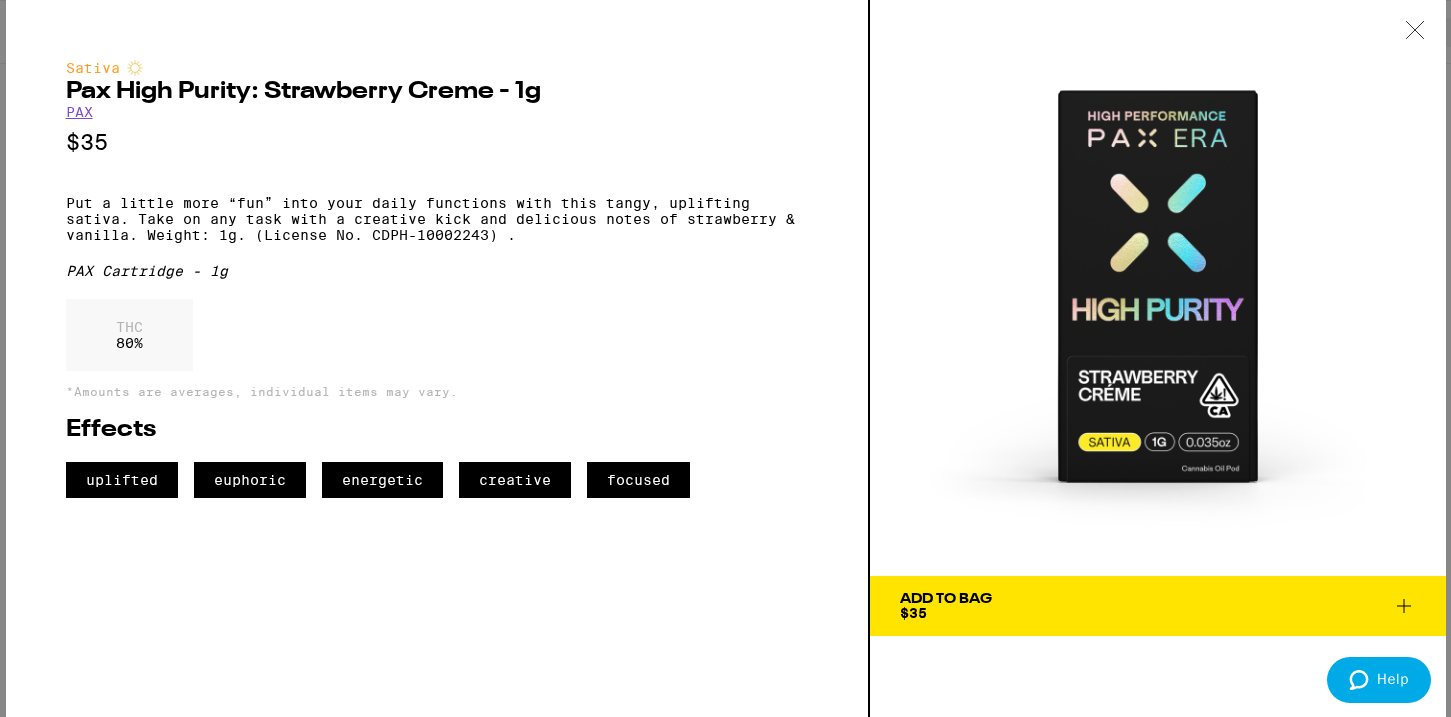 click at bounding box center (1415, 31) 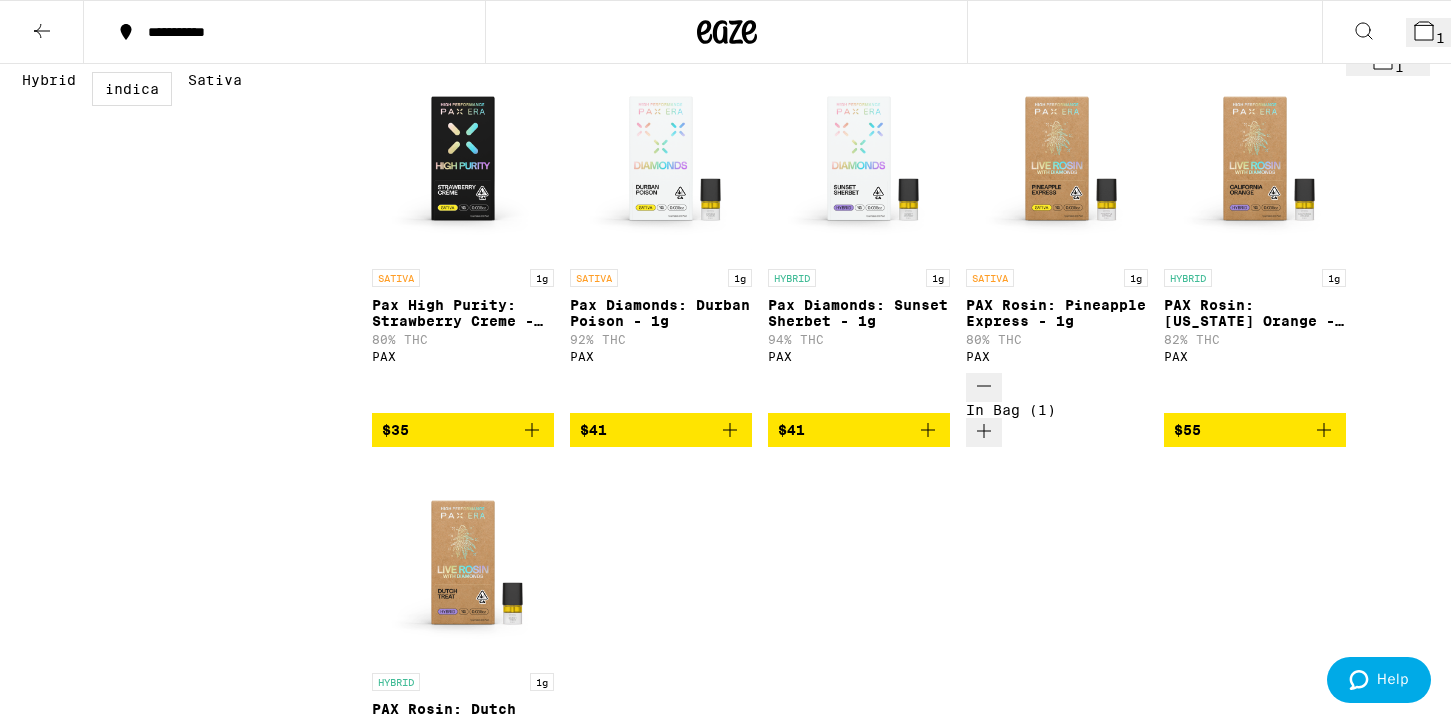 scroll, scrollTop: 0, scrollLeft: 0, axis: both 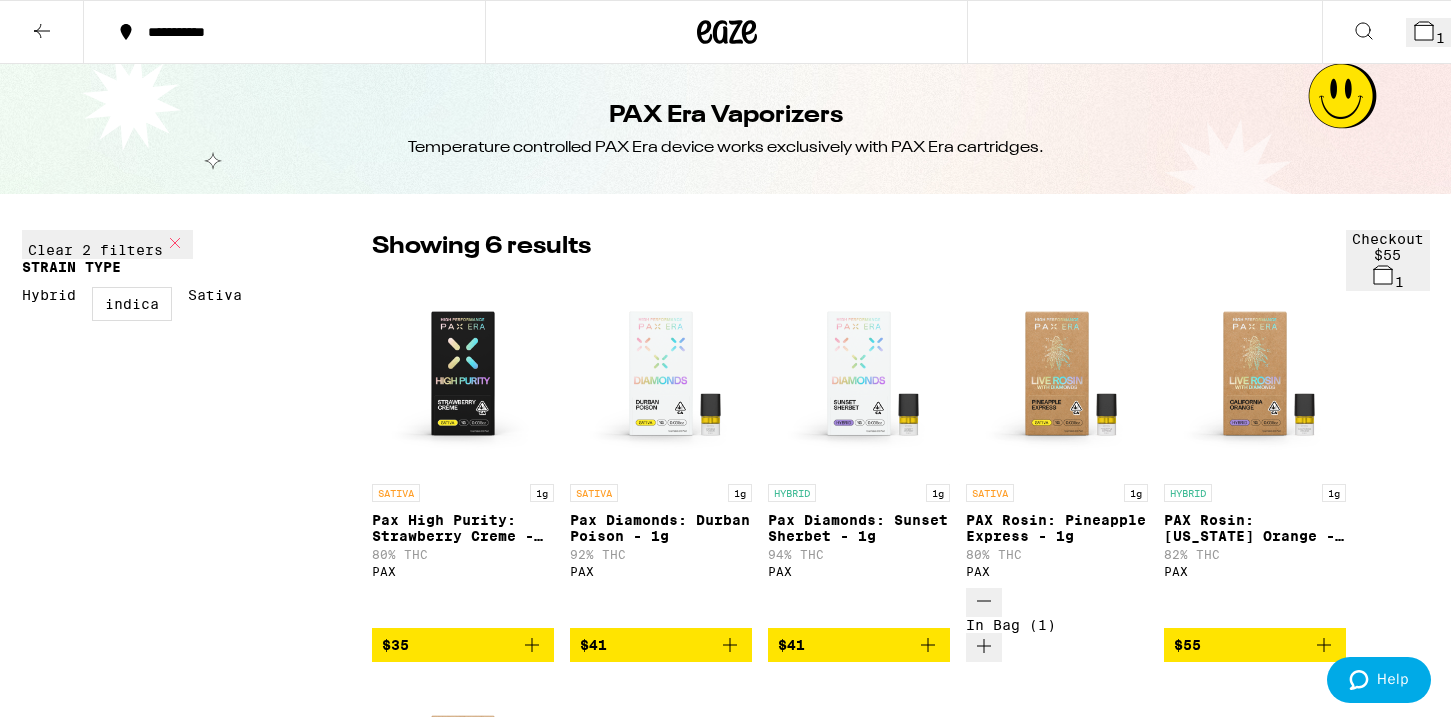 click 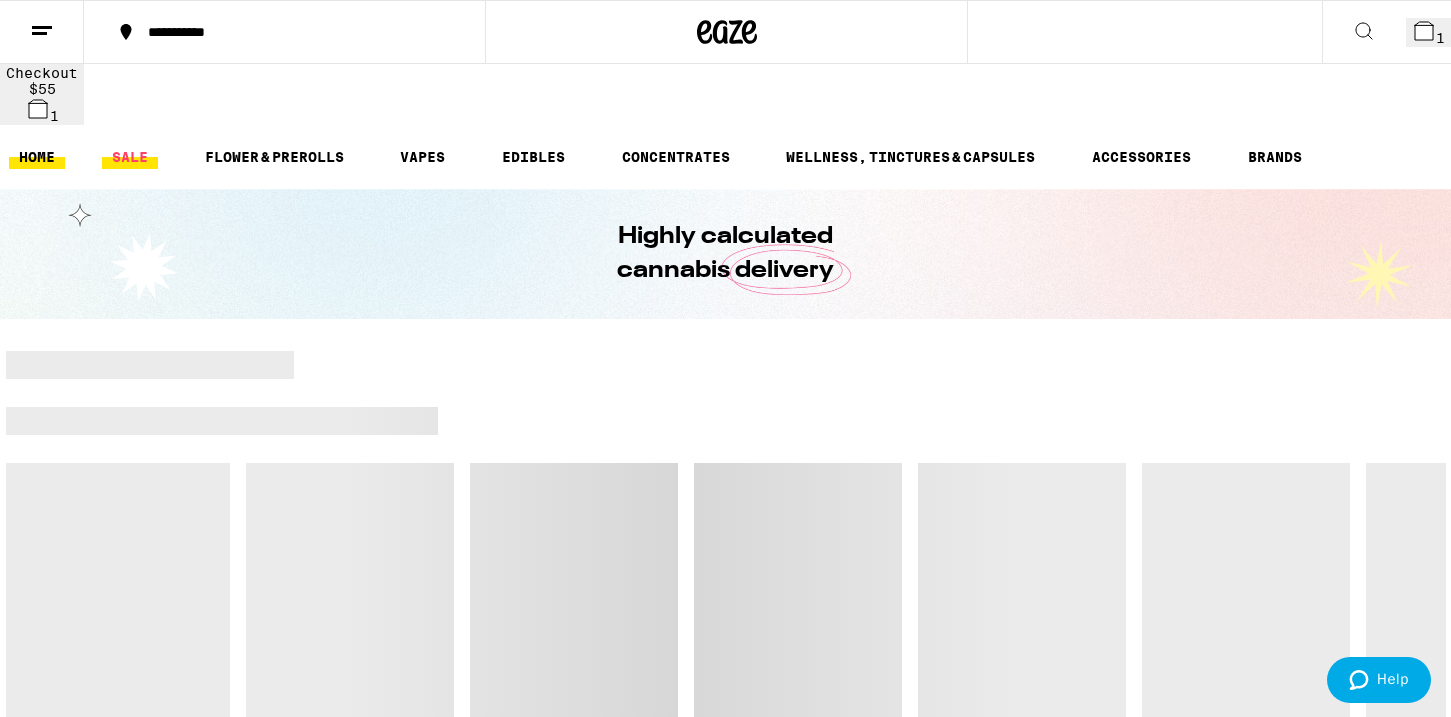 click on "SALE" at bounding box center [130, 157] 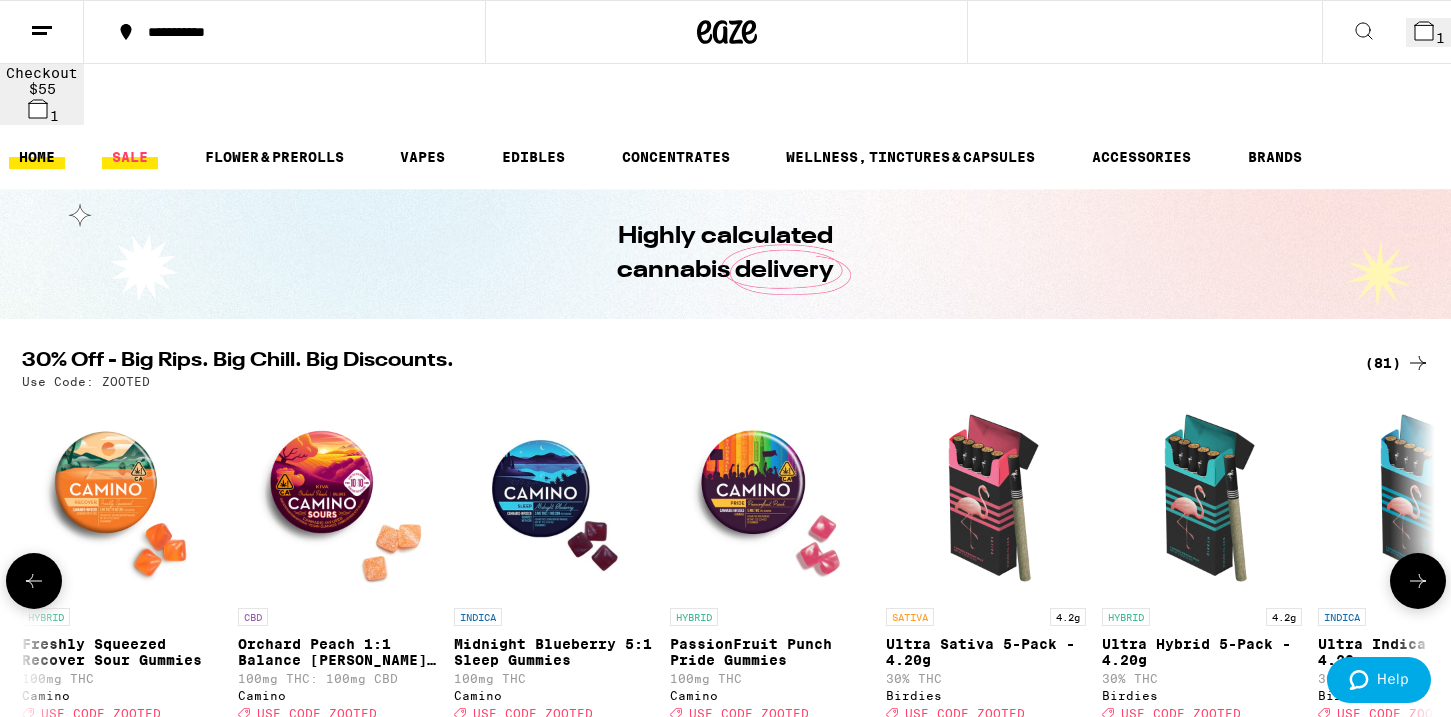 scroll, scrollTop: 195, scrollLeft: 0, axis: vertical 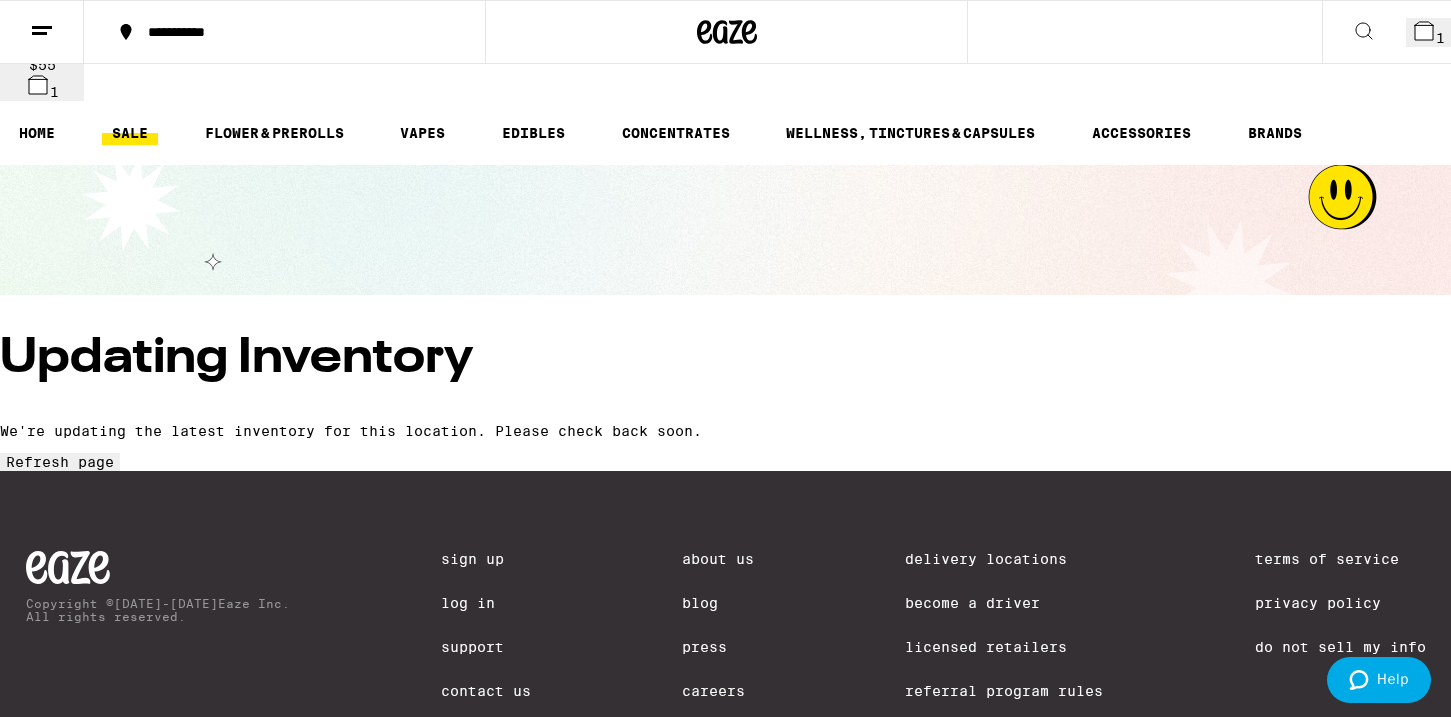 click on "**********" at bounding box center [284, 32] 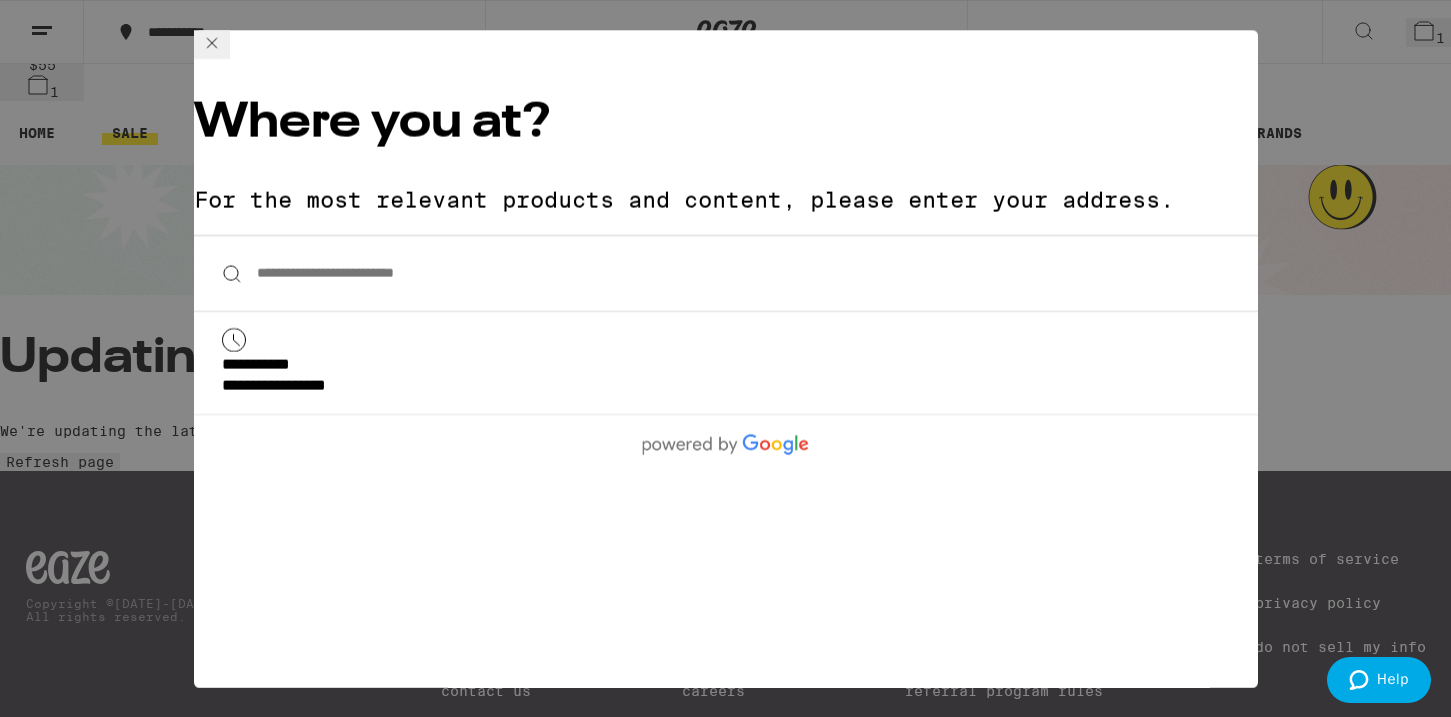 click 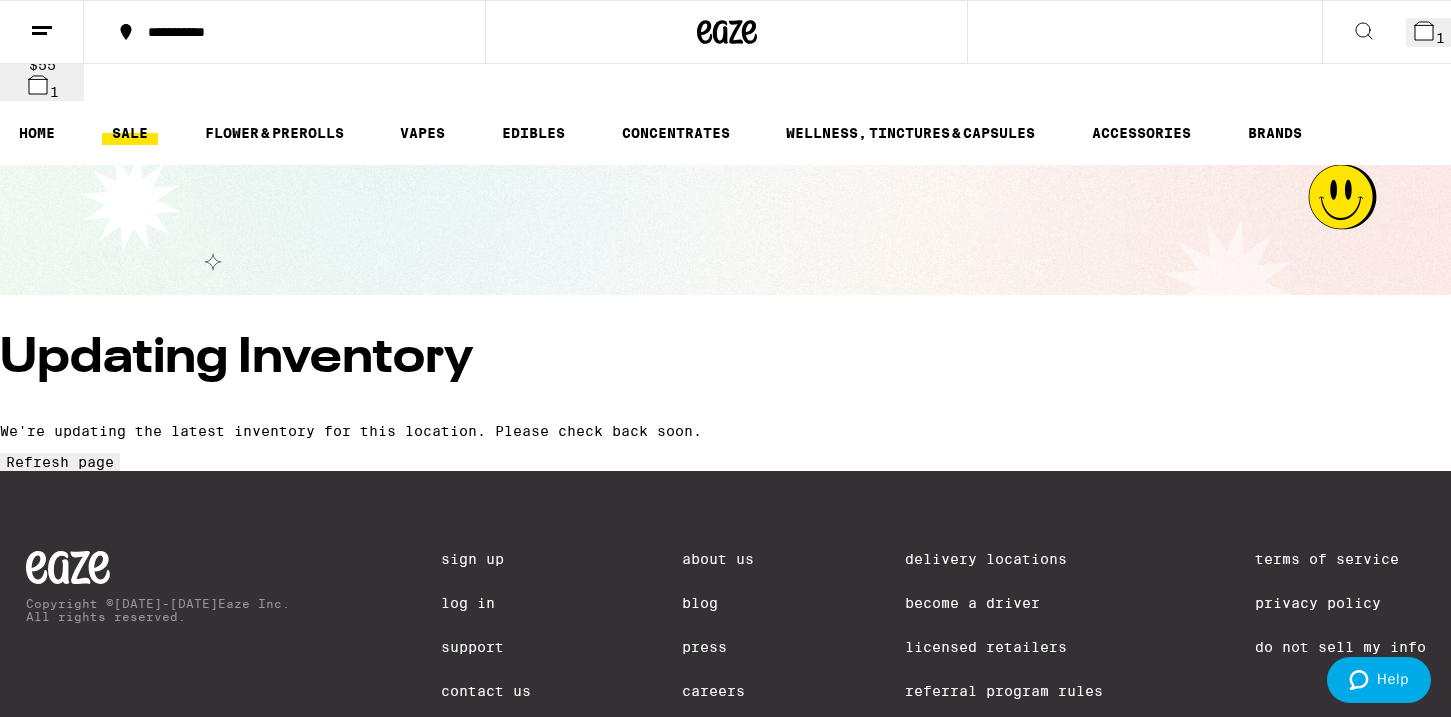 click on "Refresh page" at bounding box center [60, 462] 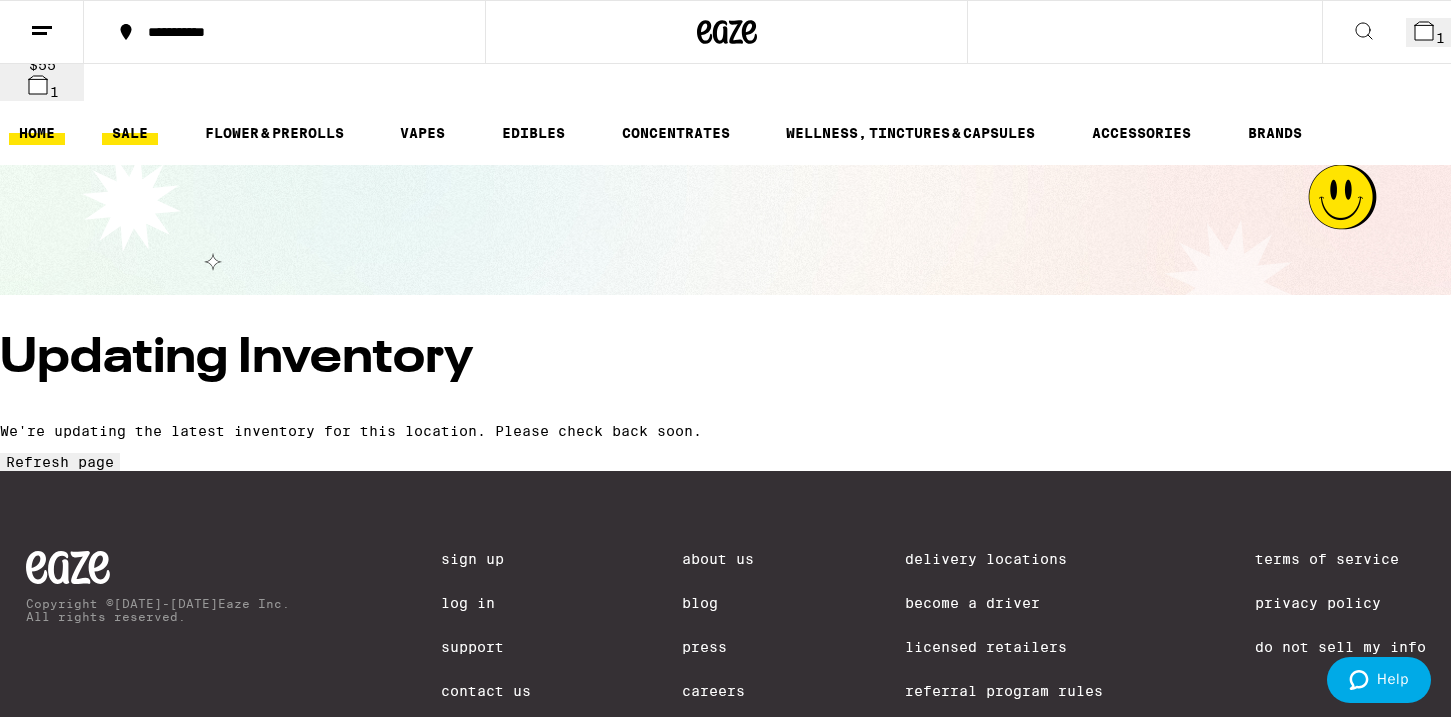 click on "HOME" at bounding box center (37, 133) 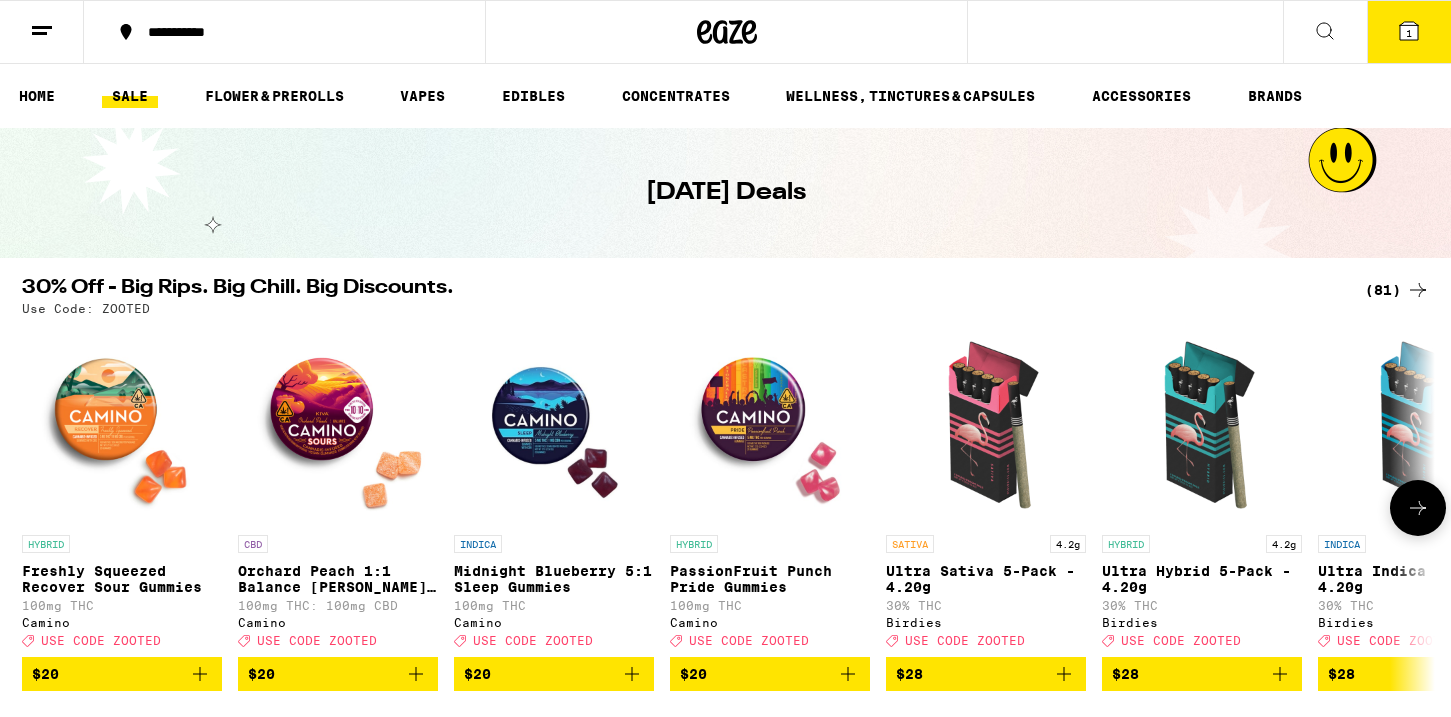 scroll, scrollTop: 130, scrollLeft: 0, axis: vertical 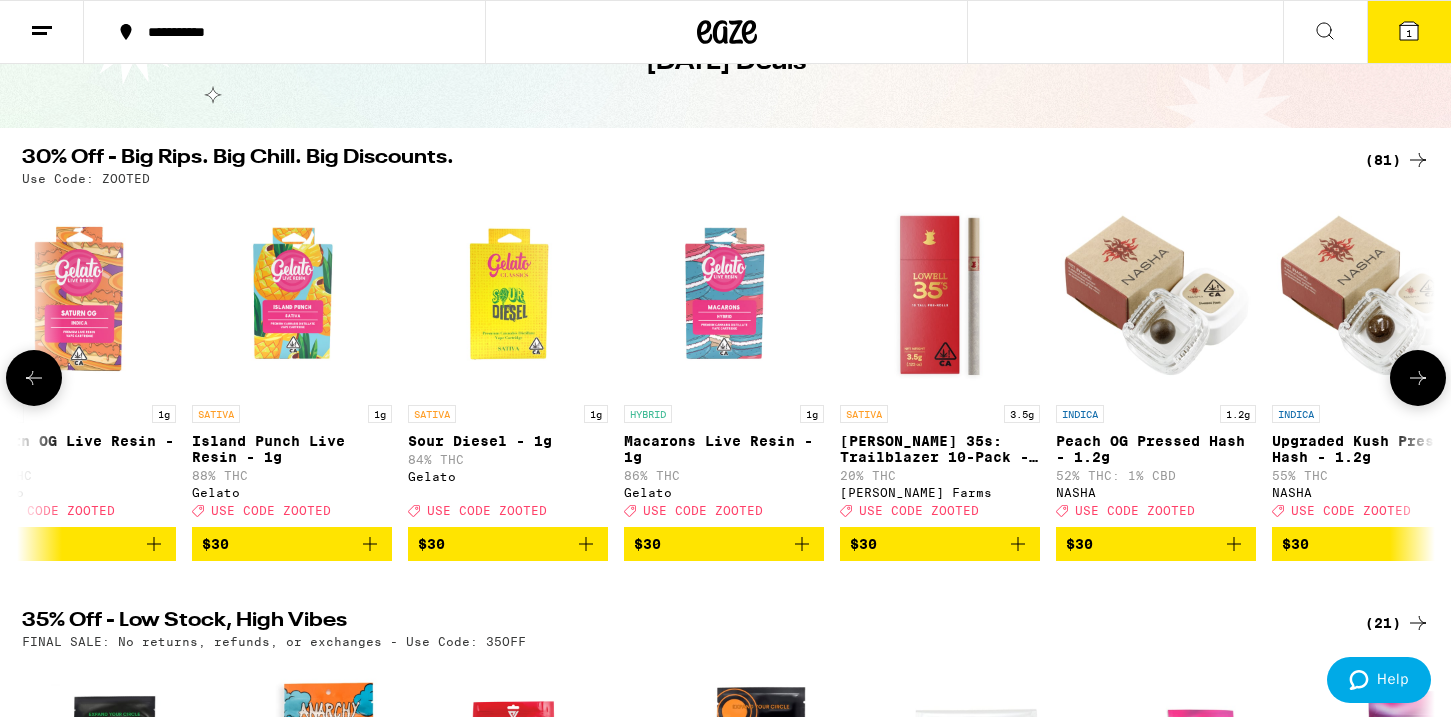 click at bounding box center (724, 295) 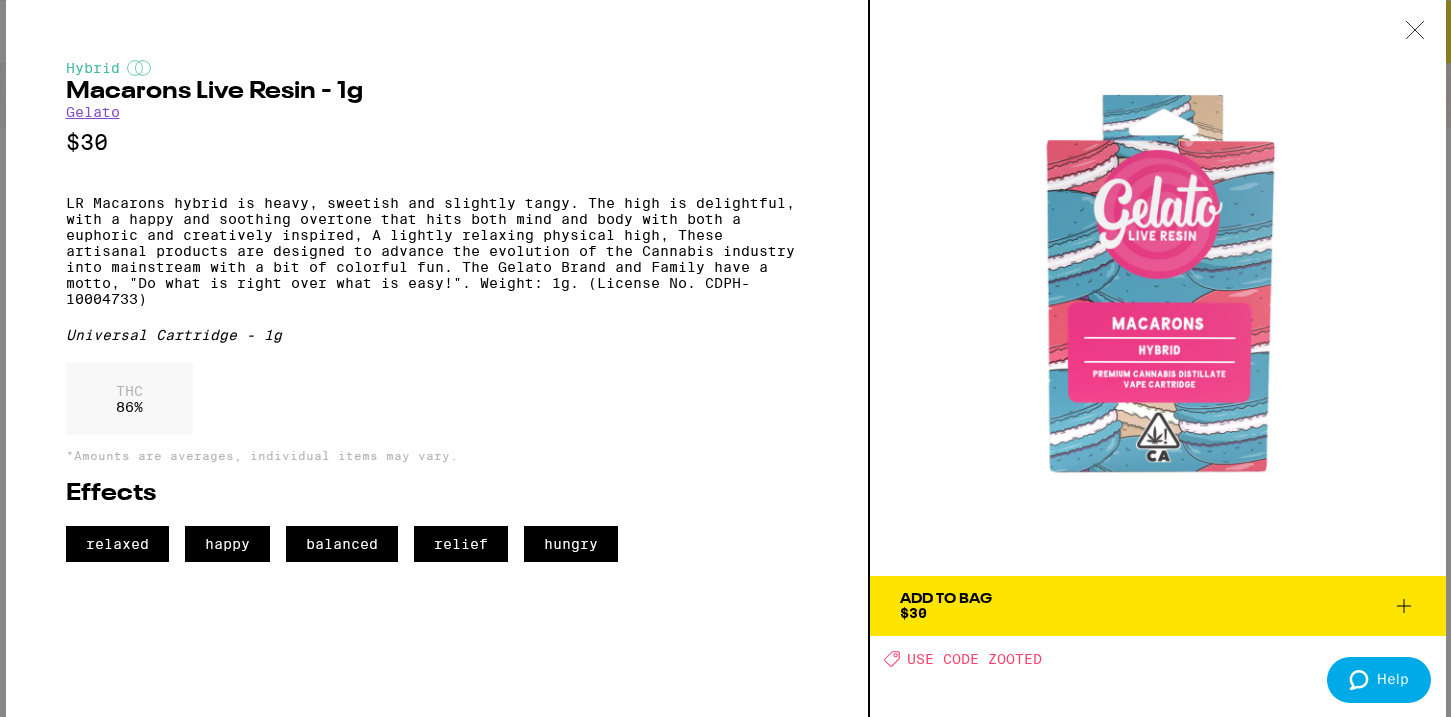 click 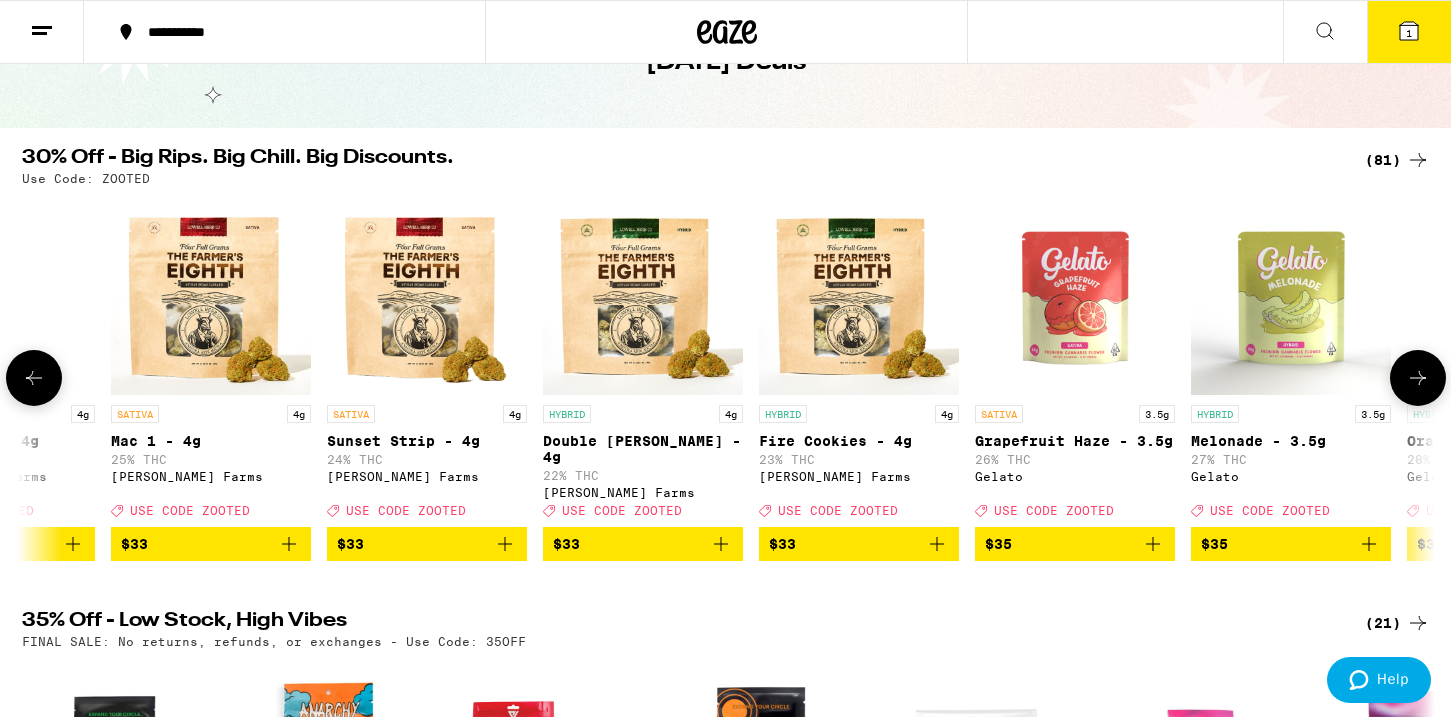 scroll, scrollTop: 0, scrollLeft: 11319, axis: horizontal 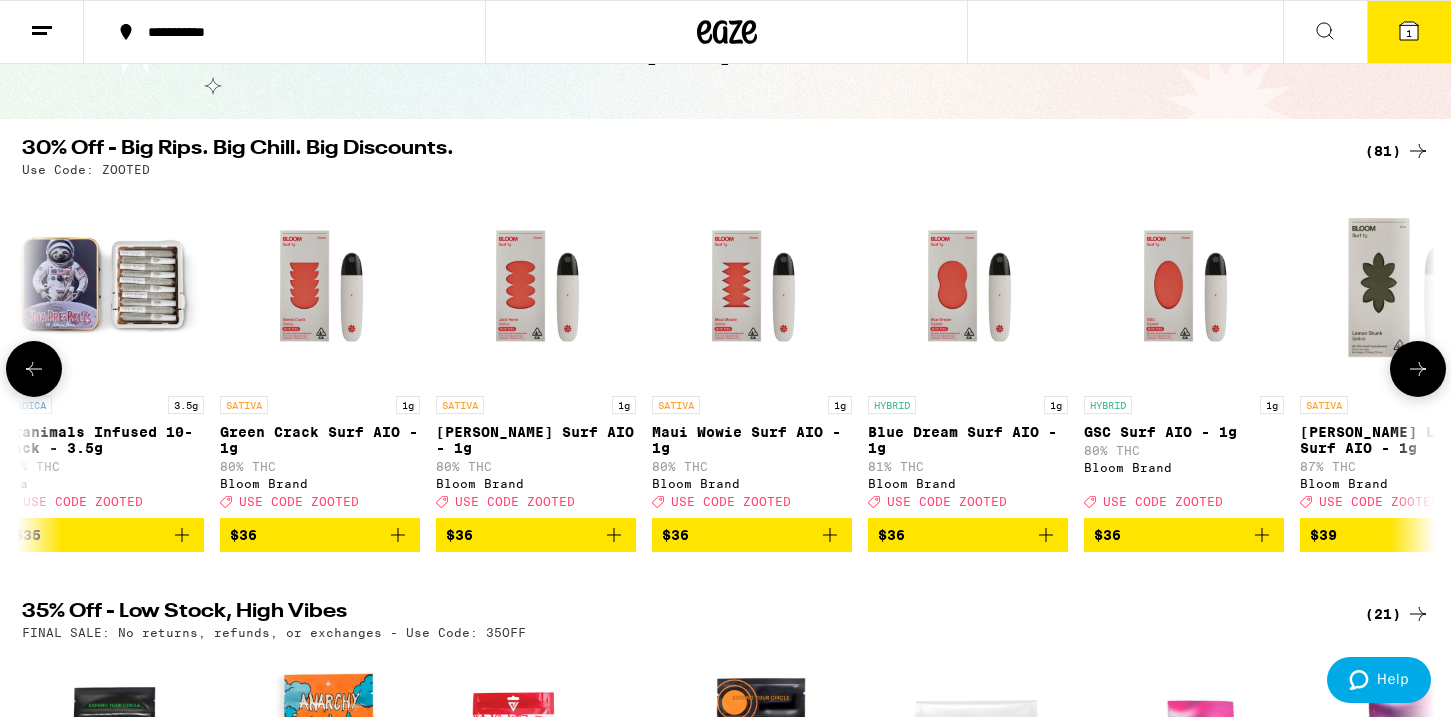 click at bounding box center [320, 286] 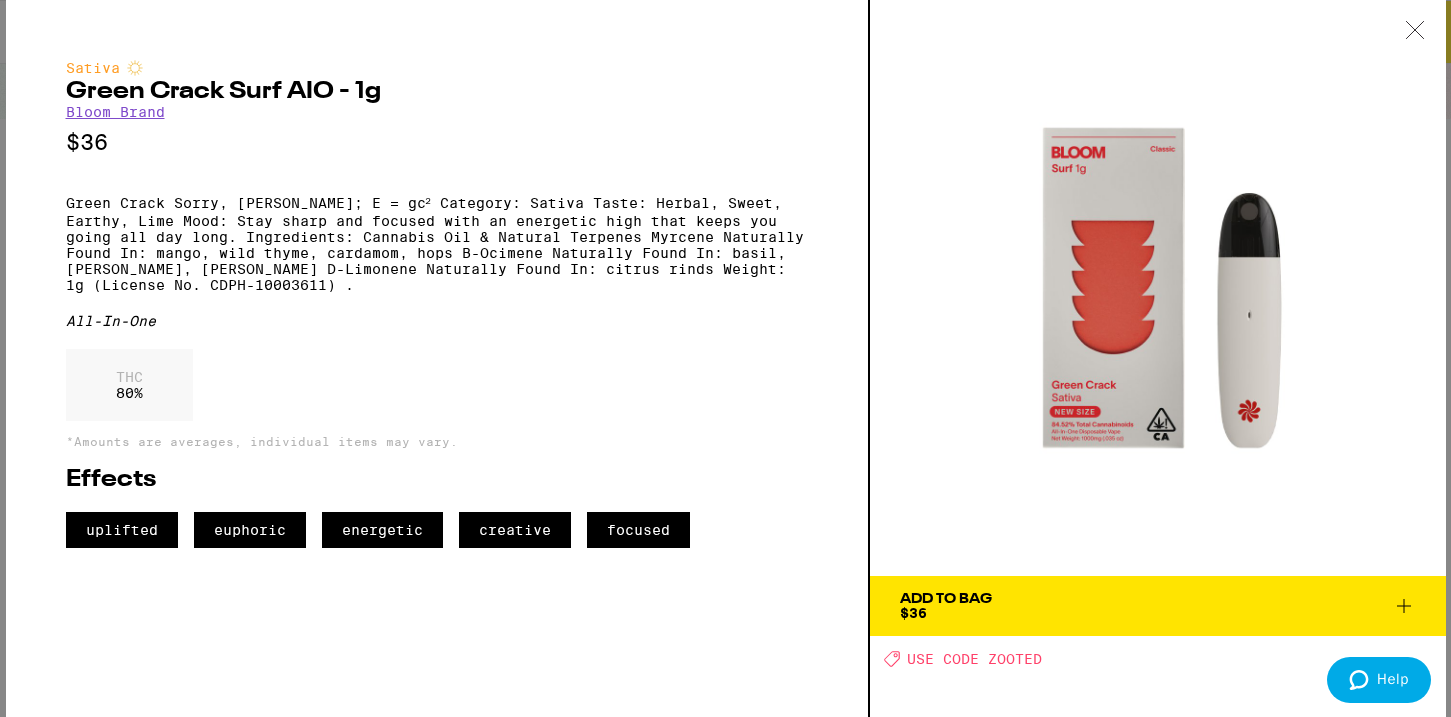 click 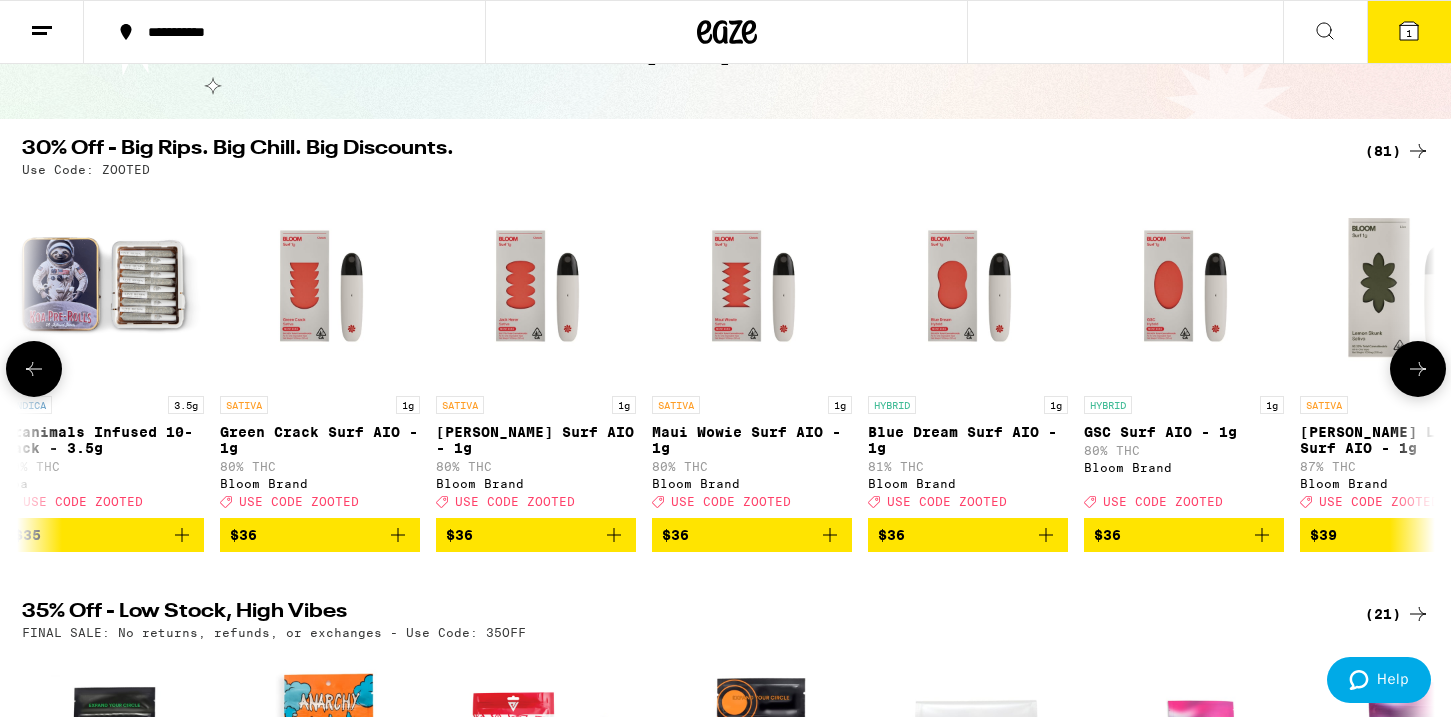 scroll, scrollTop: 140, scrollLeft: 0, axis: vertical 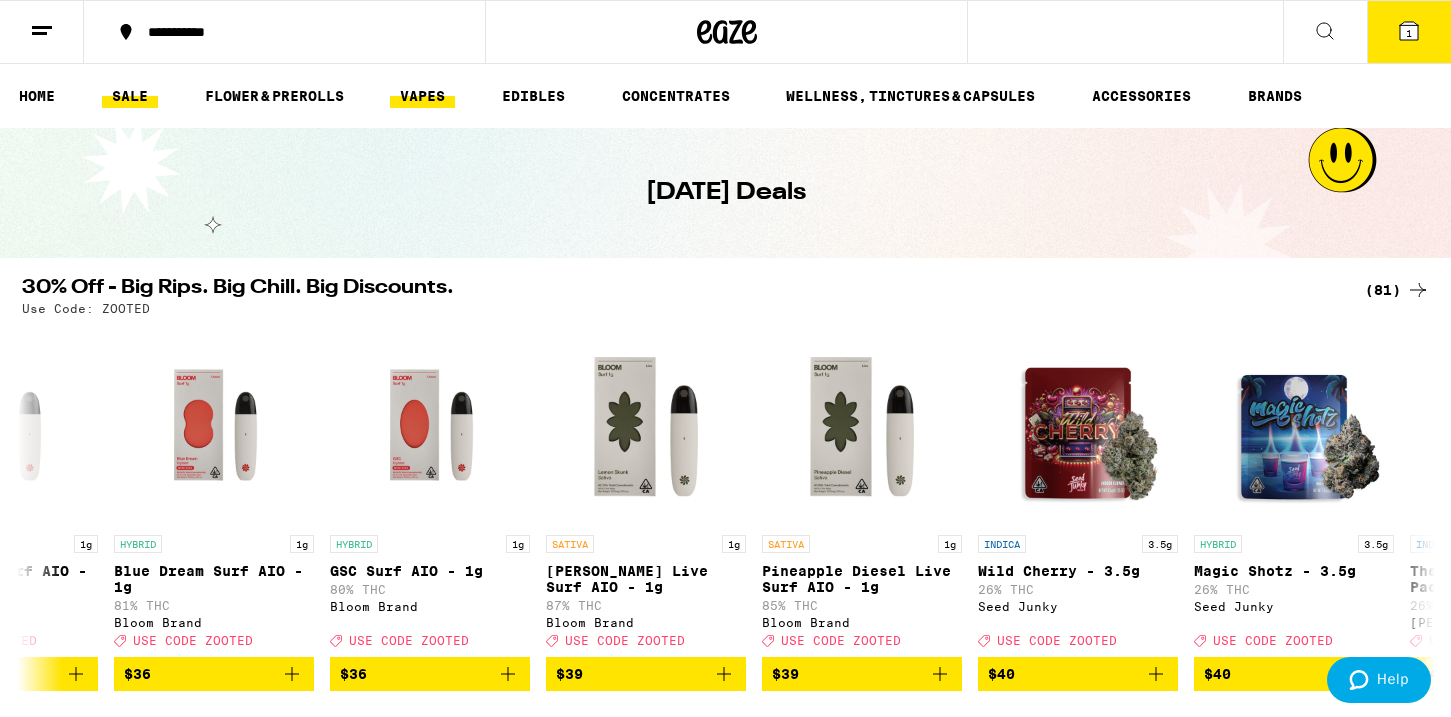 click on "VAPES" at bounding box center [422, 96] 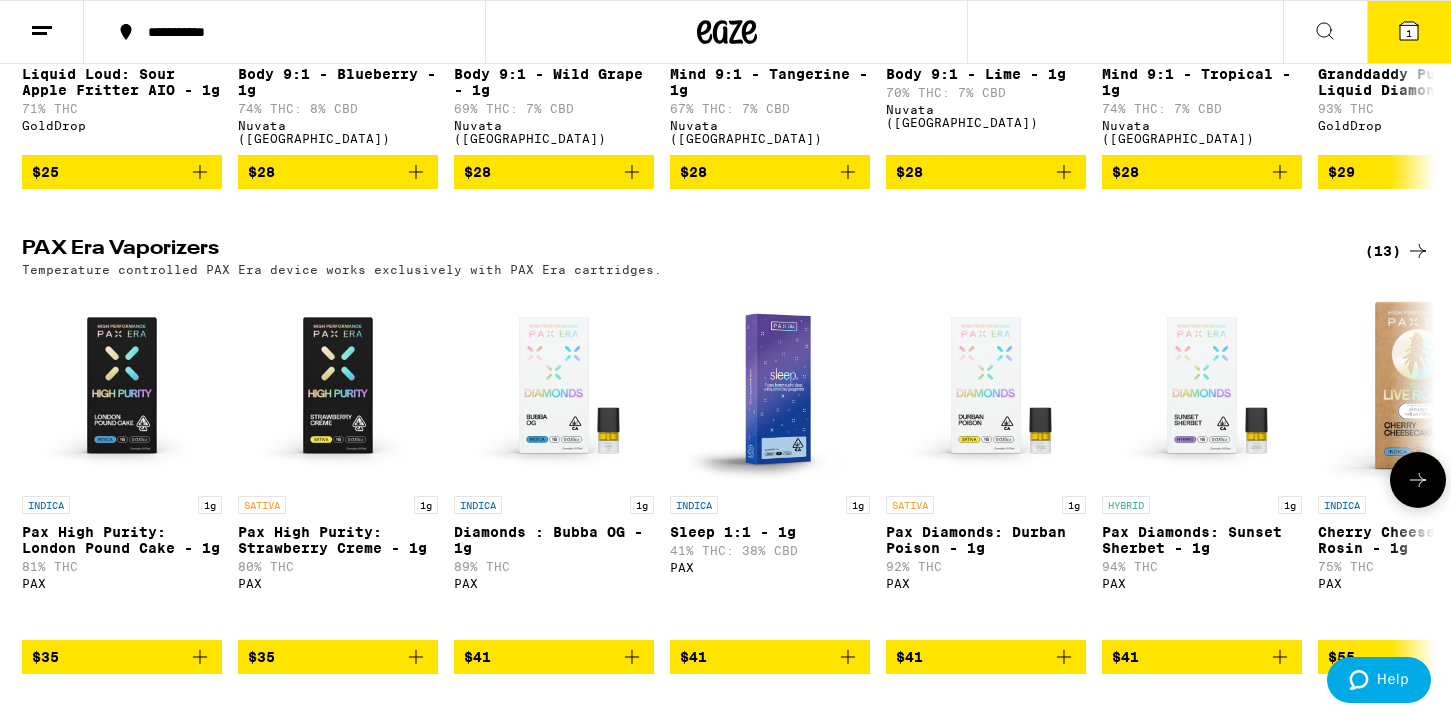 scroll, scrollTop: 2006, scrollLeft: 0, axis: vertical 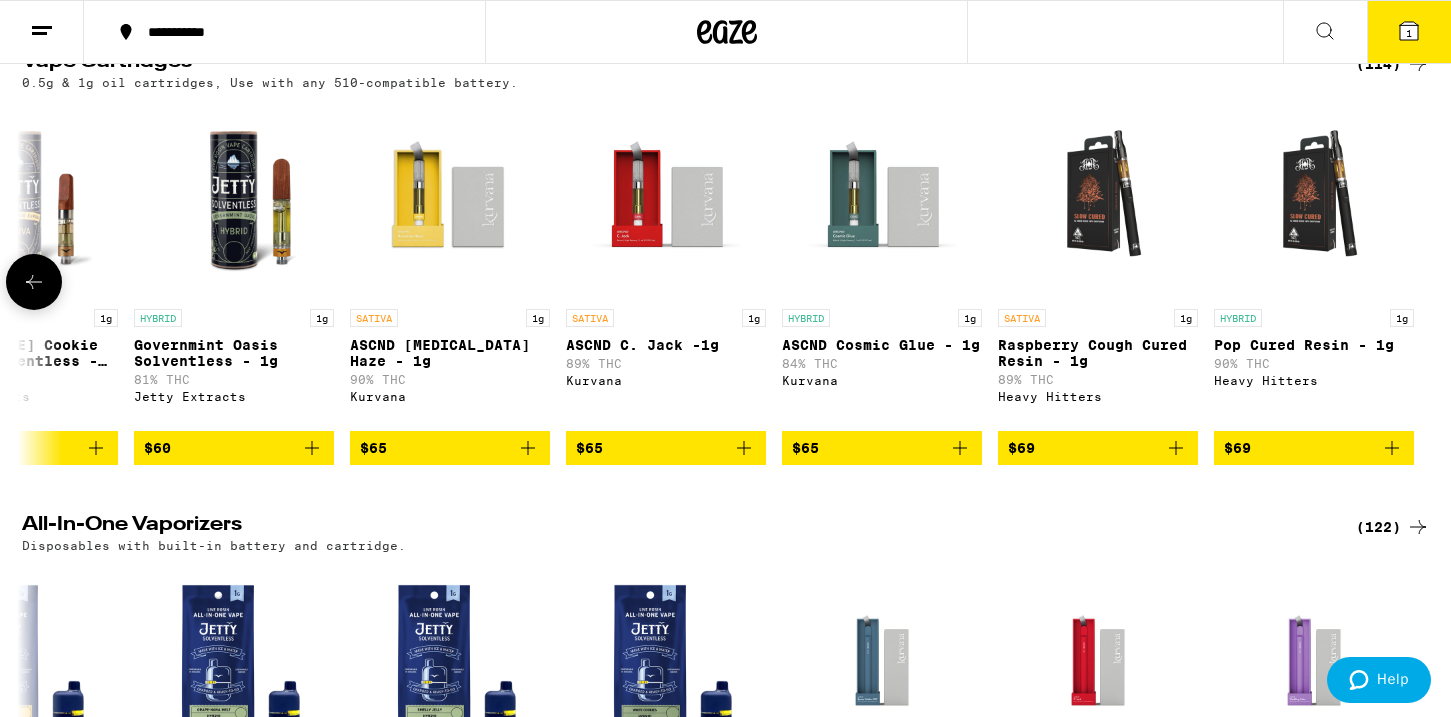 click at bounding box center [1098, 199] 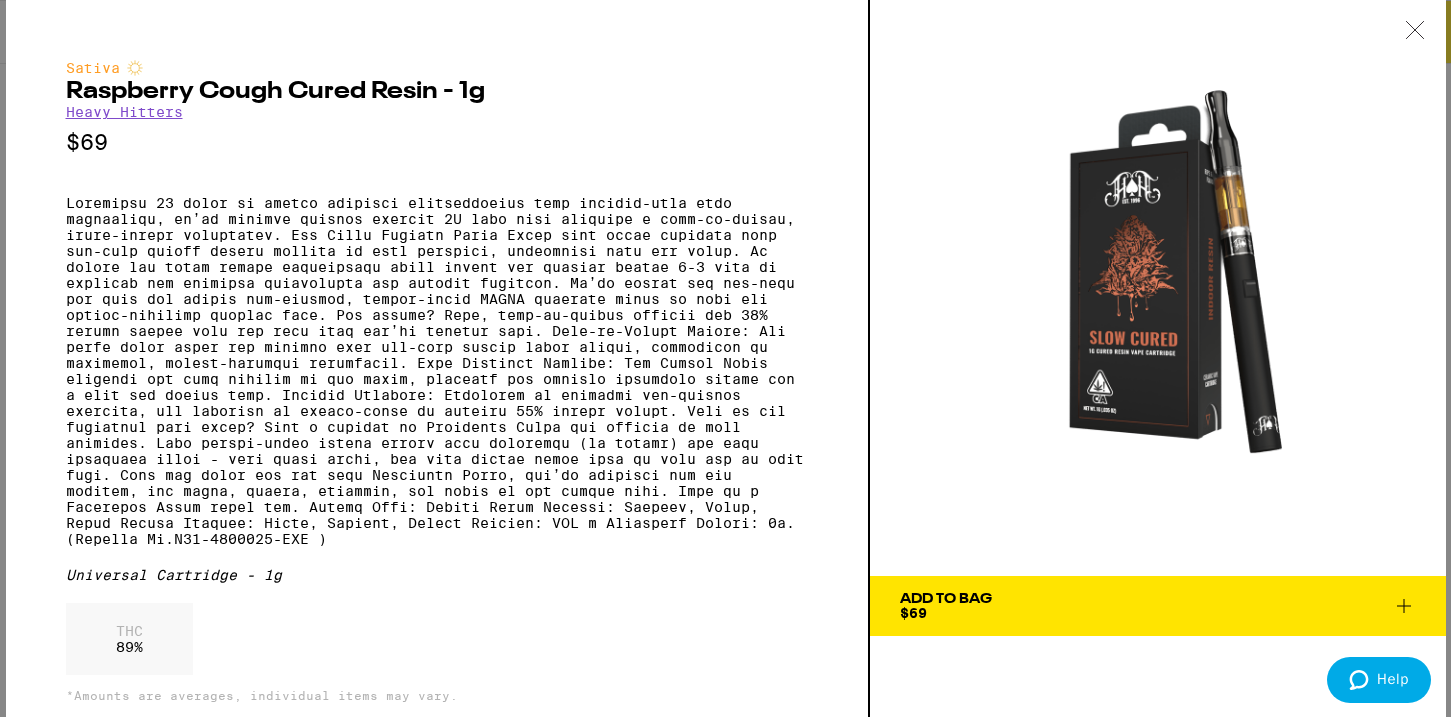 click 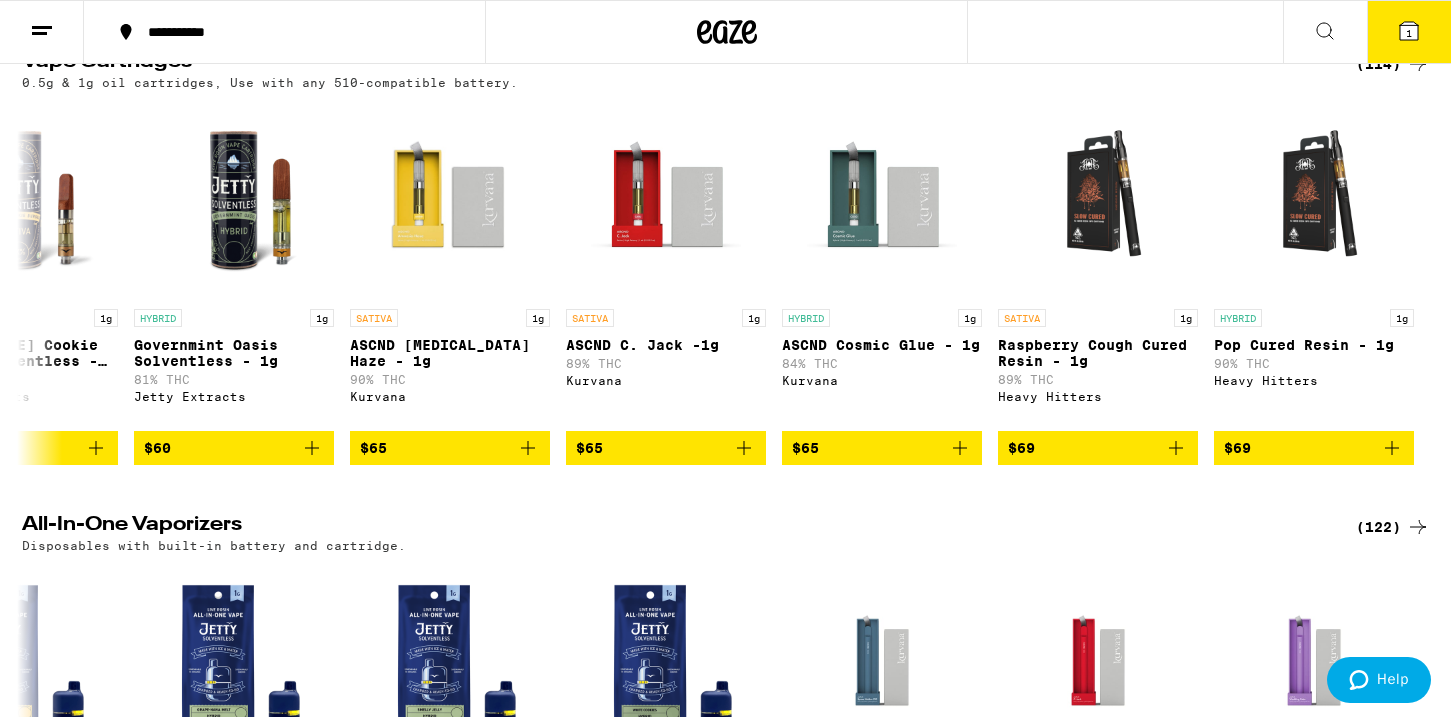 click at bounding box center (1325, 32) 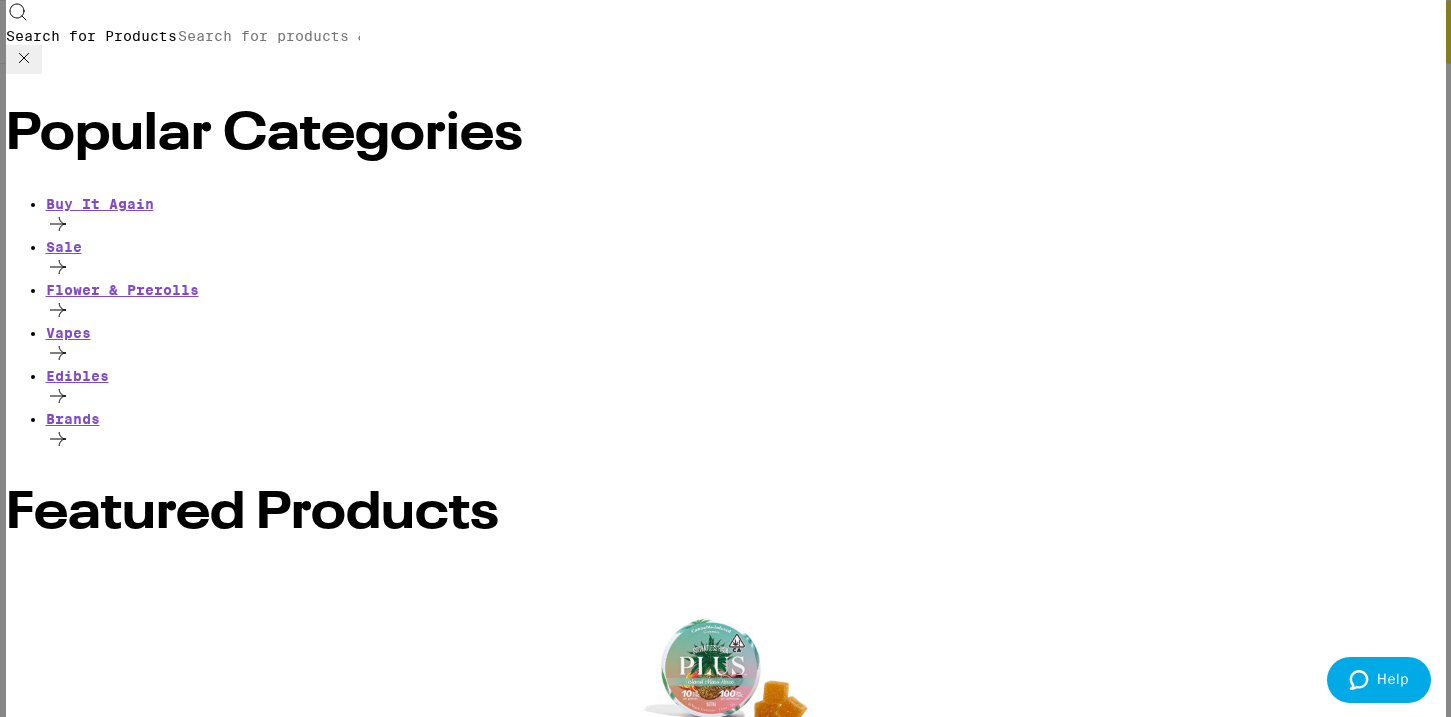 click on "Search for Products" at bounding box center [269, 36] 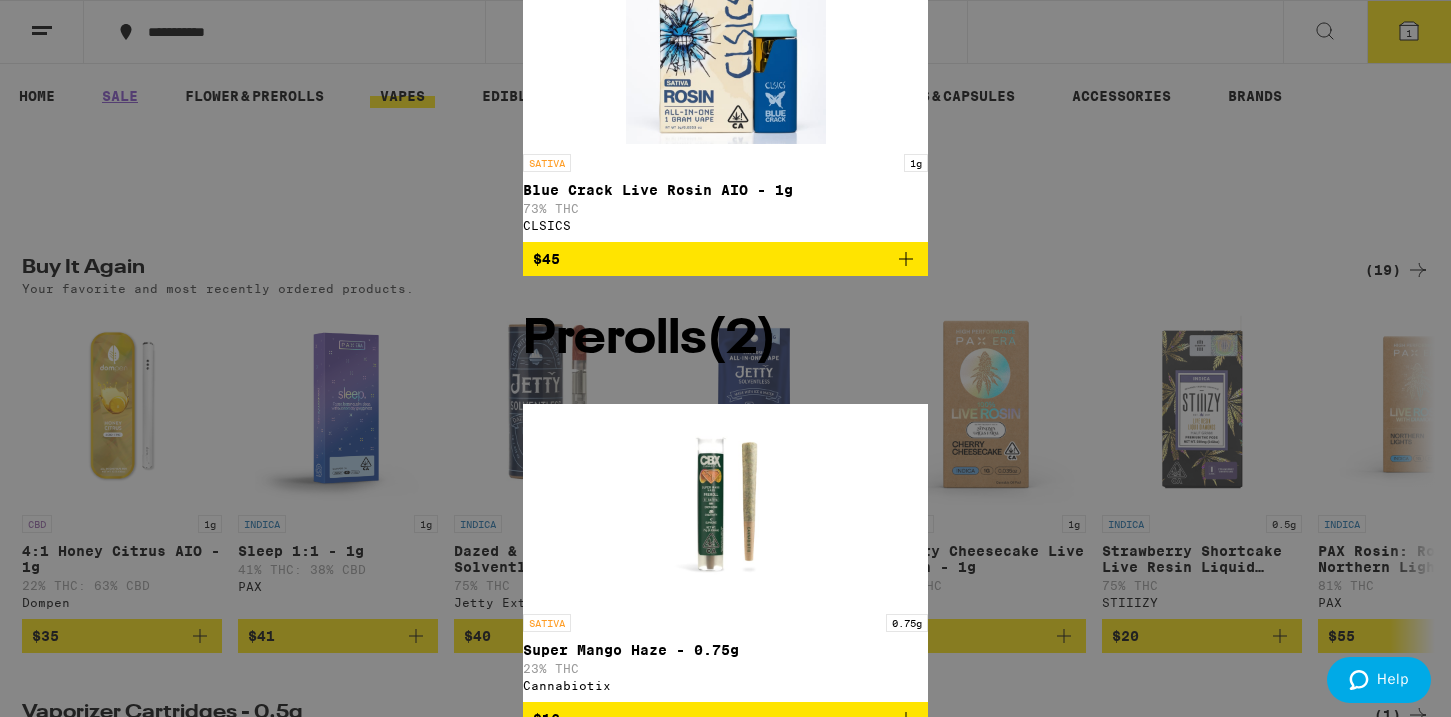 scroll, scrollTop: 165, scrollLeft: 0, axis: vertical 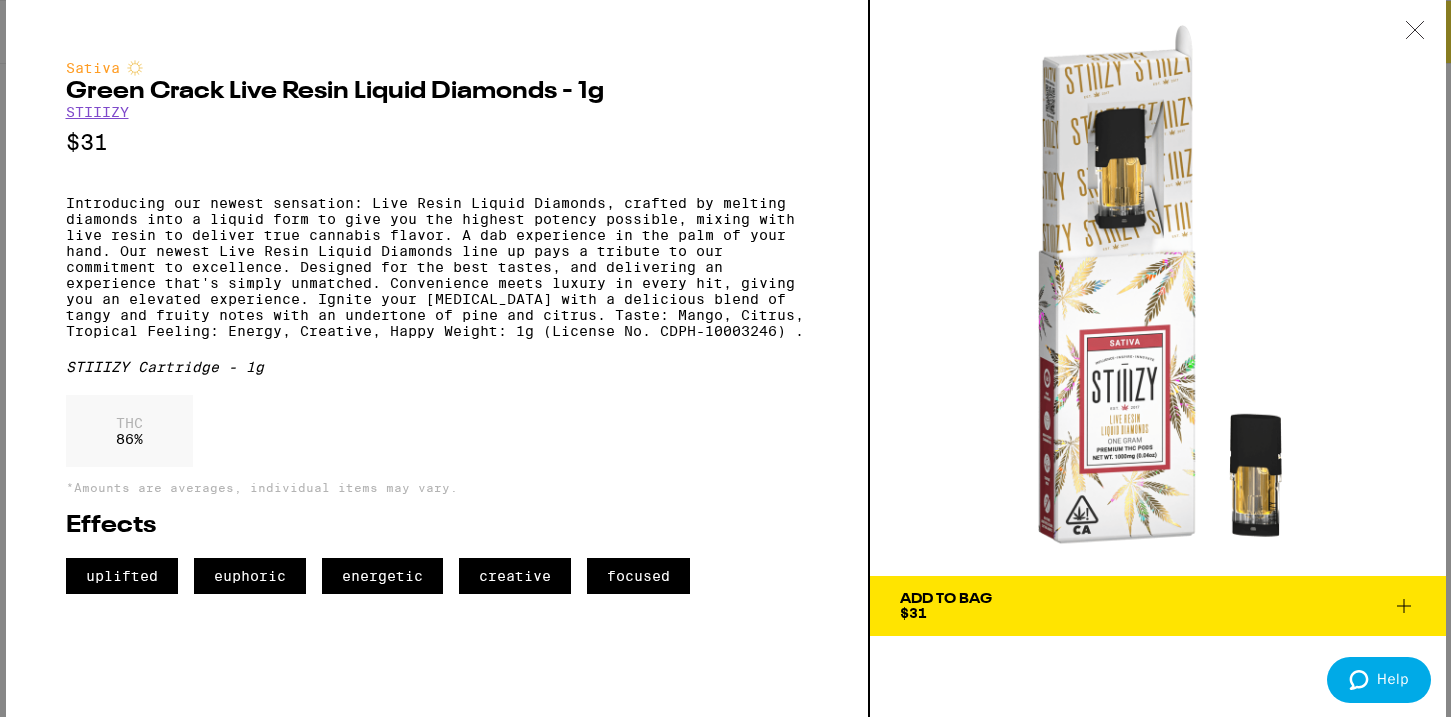 click at bounding box center (1415, 31) 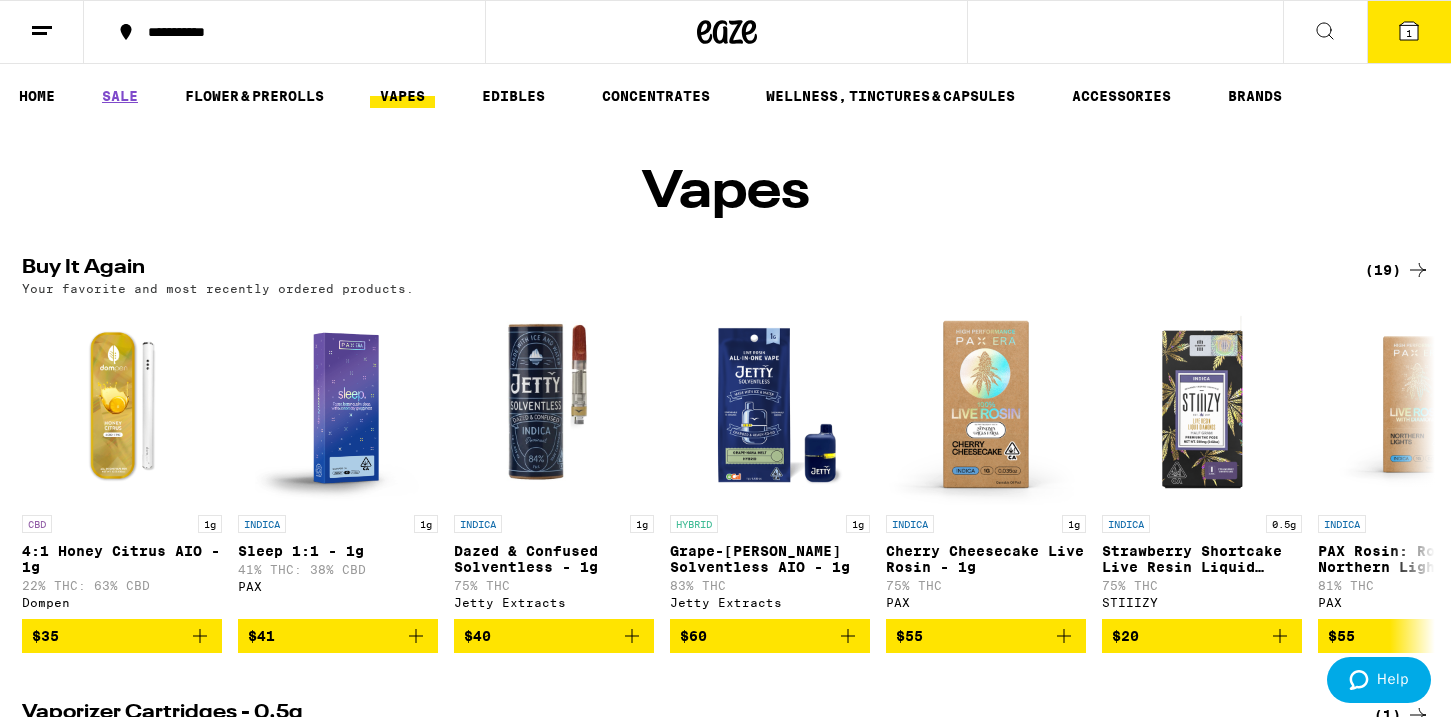 click 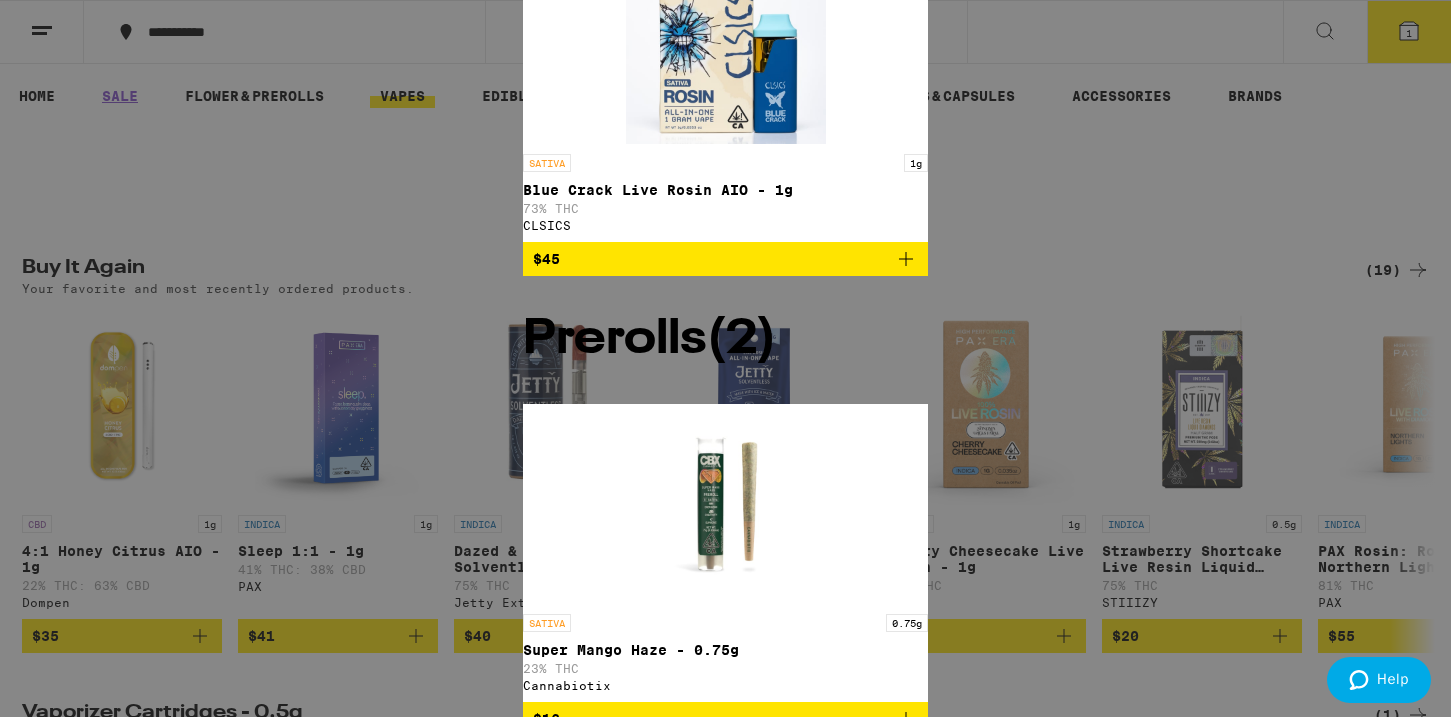 click at bounding box center [726, 44] 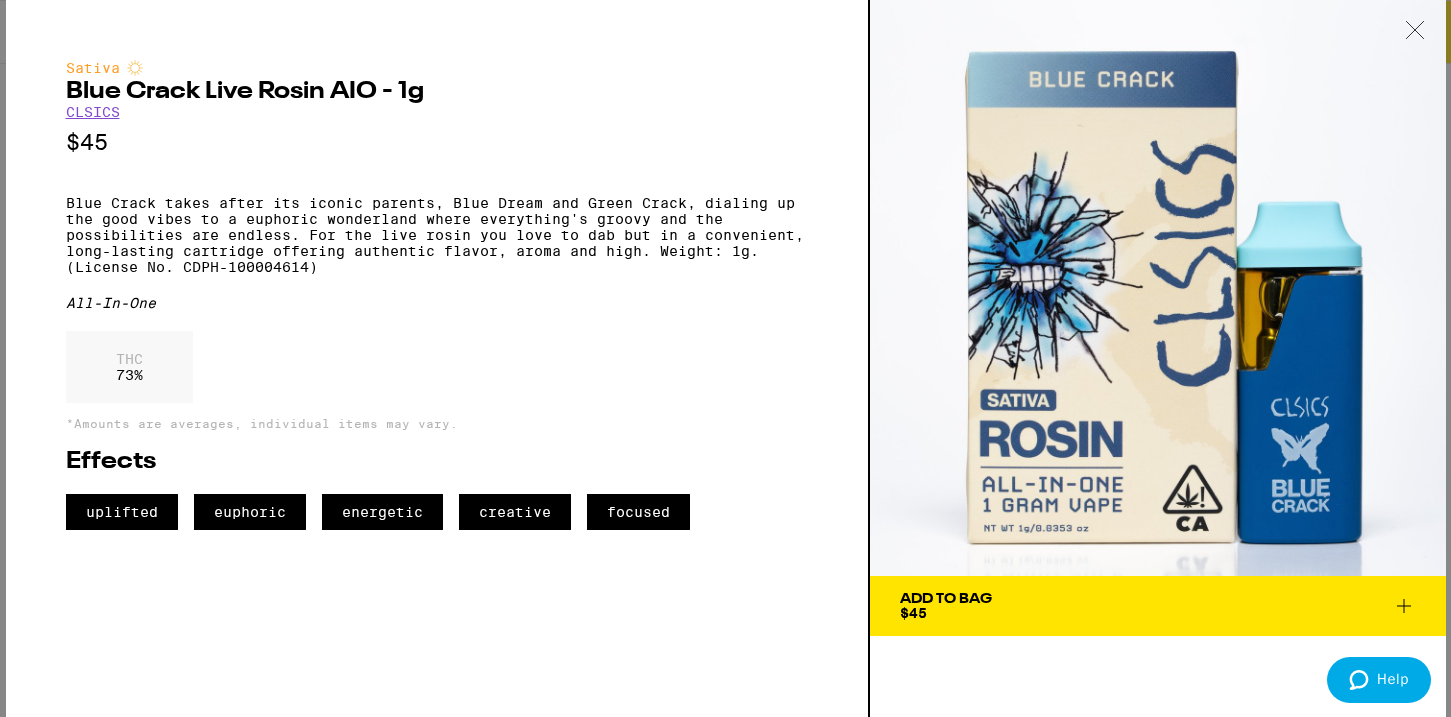 click 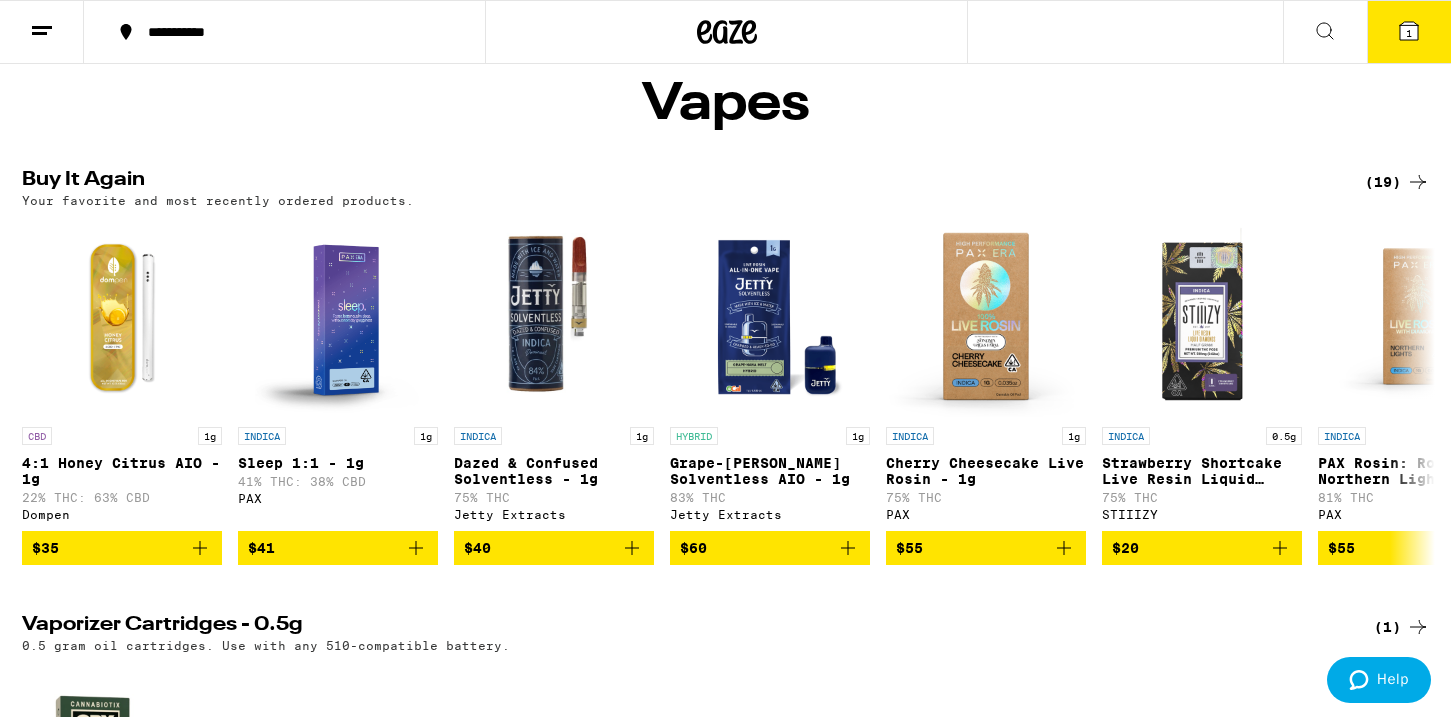 scroll, scrollTop: 0, scrollLeft: 0, axis: both 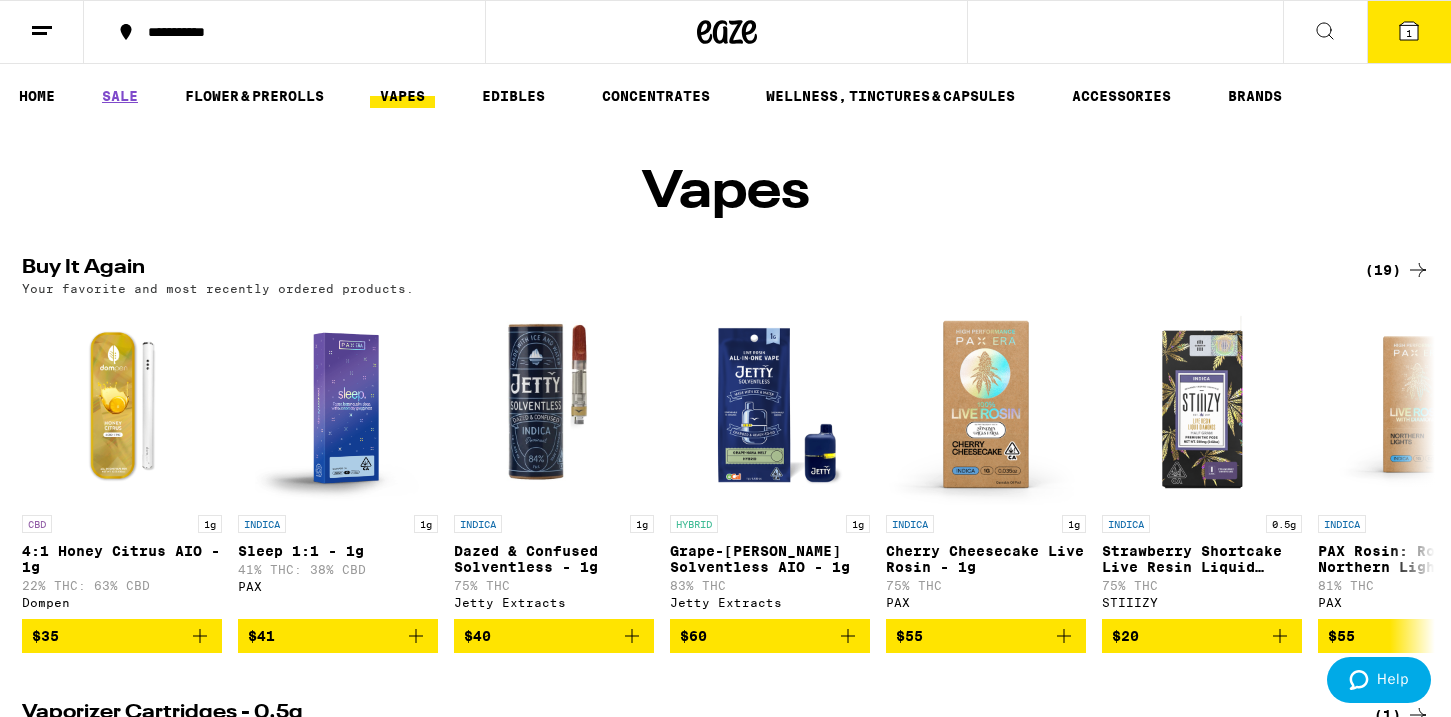 click at bounding box center [1325, 32] 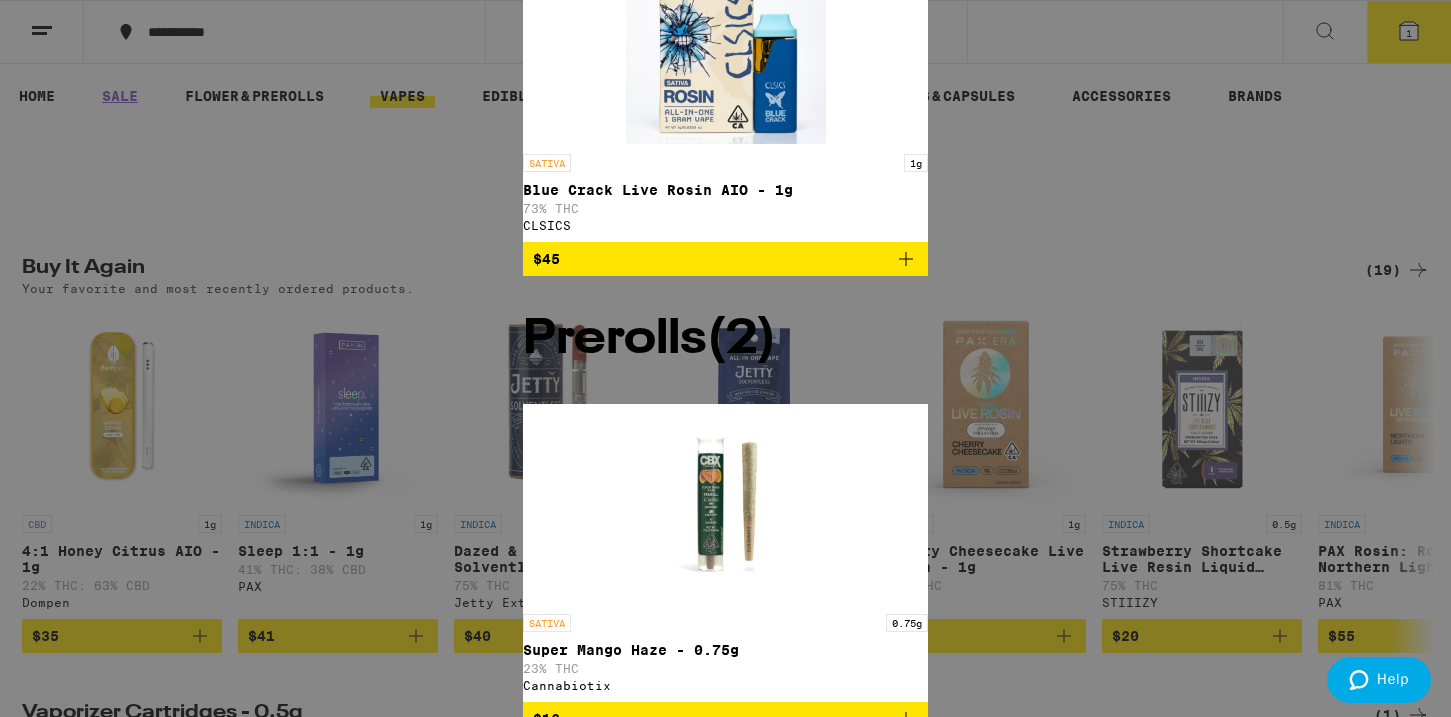 scroll, scrollTop: 98, scrollLeft: 0, axis: vertical 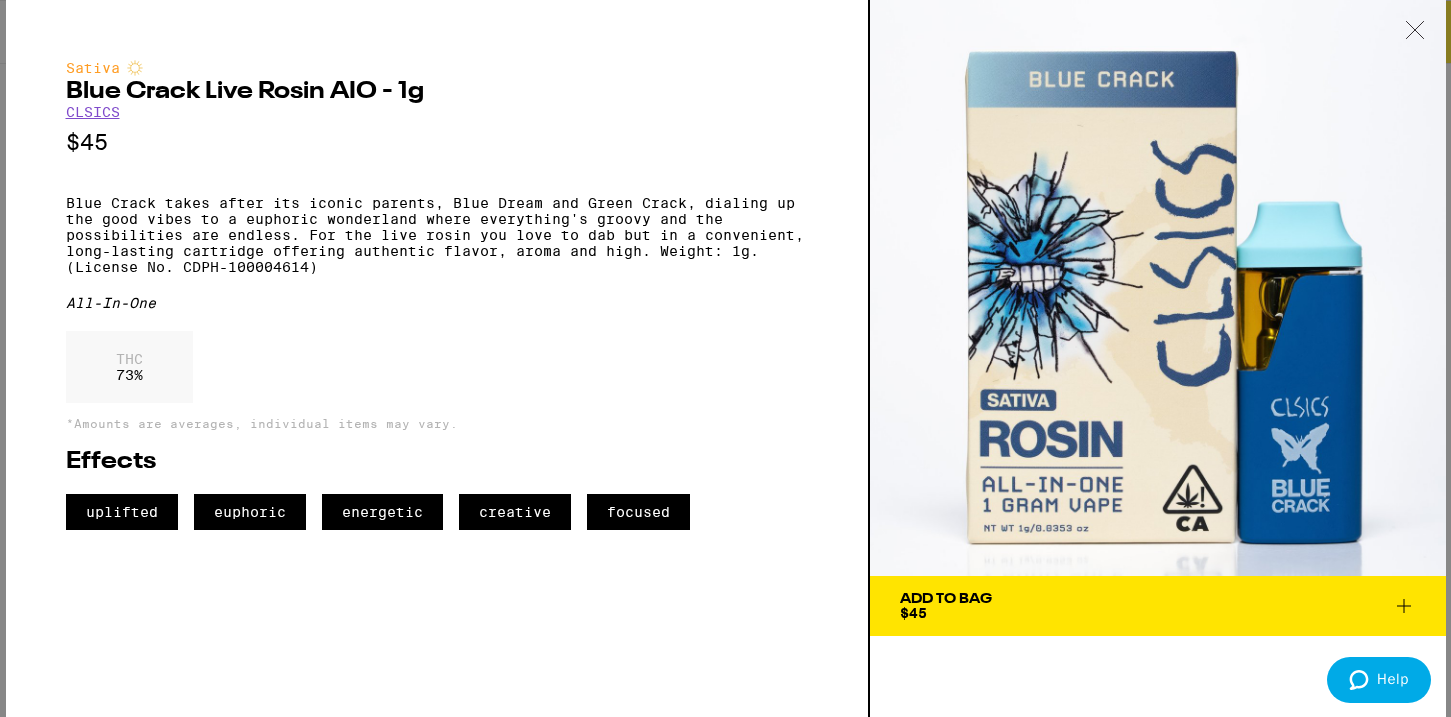 click 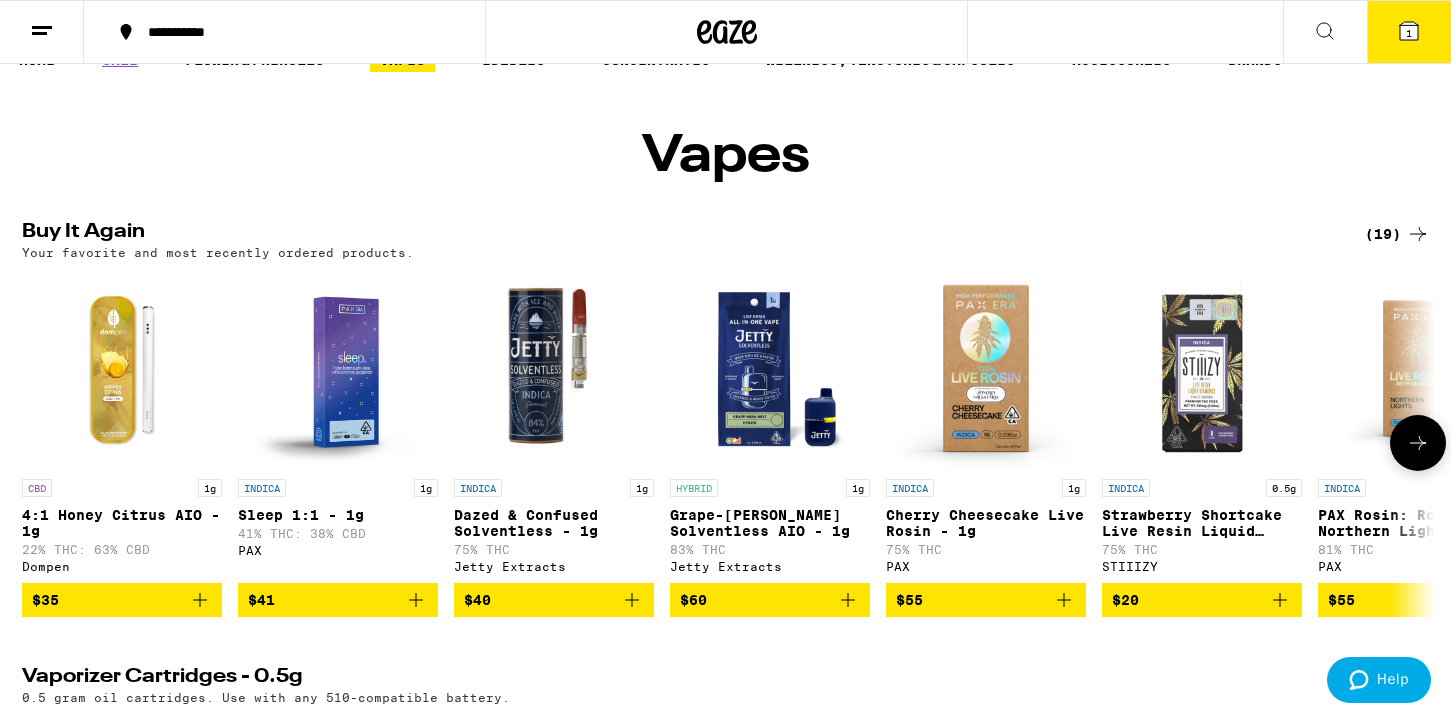 scroll, scrollTop: 51, scrollLeft: 0, axis: vertical 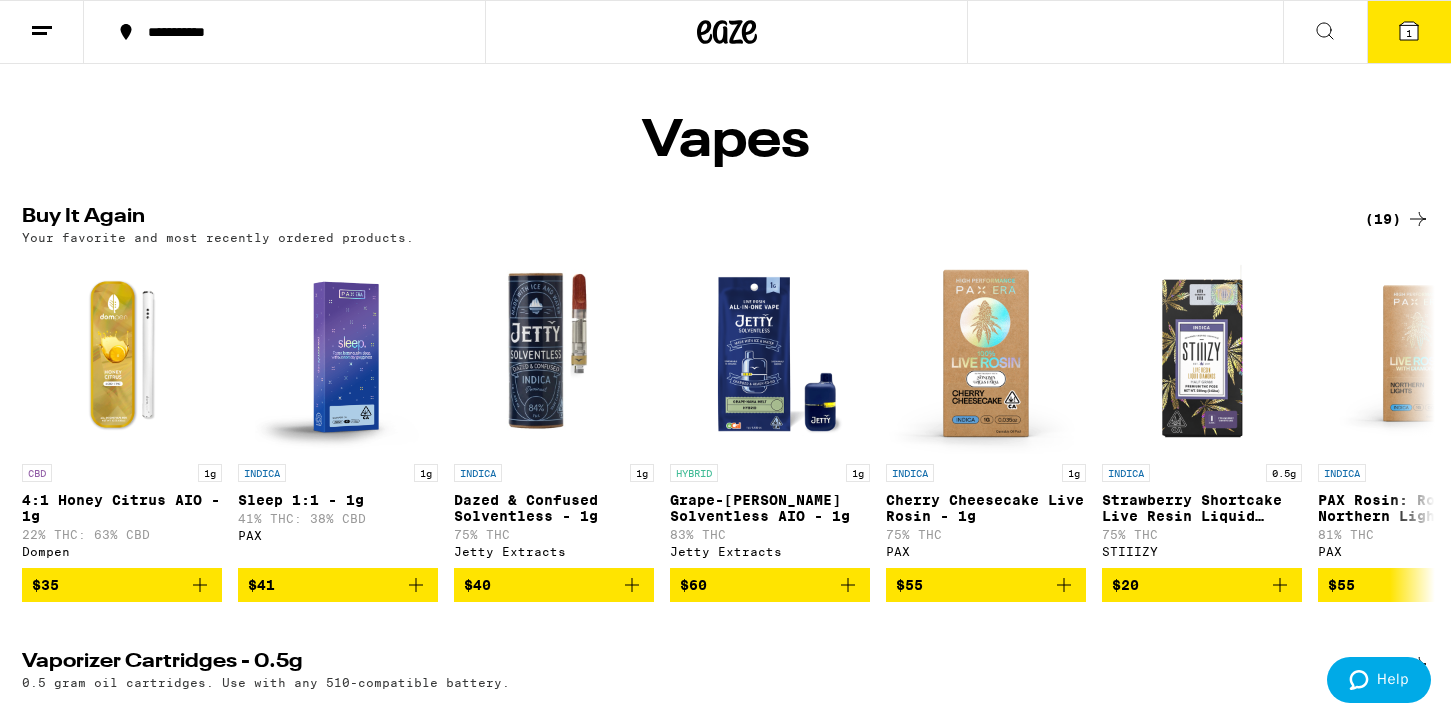 click 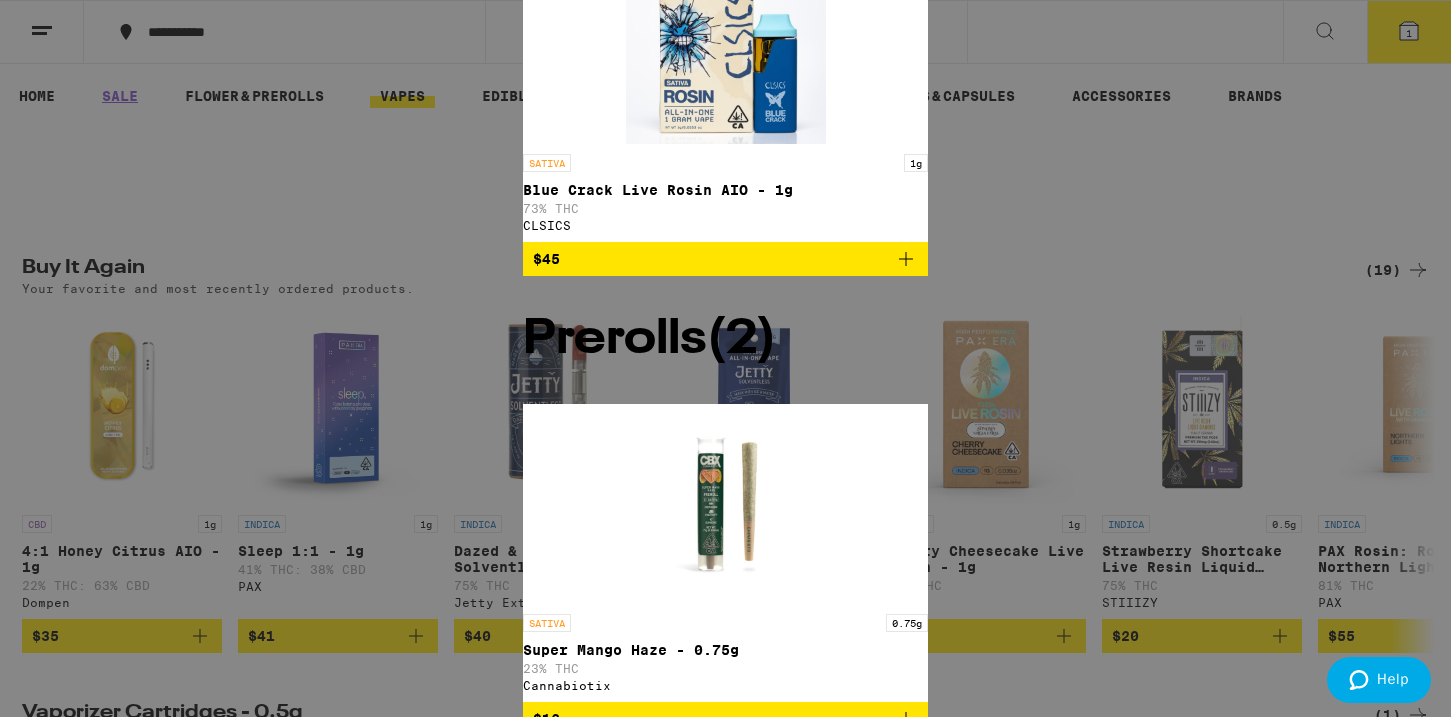 scroll, scrollTop: 0, scrollLeft: 0, axis: both 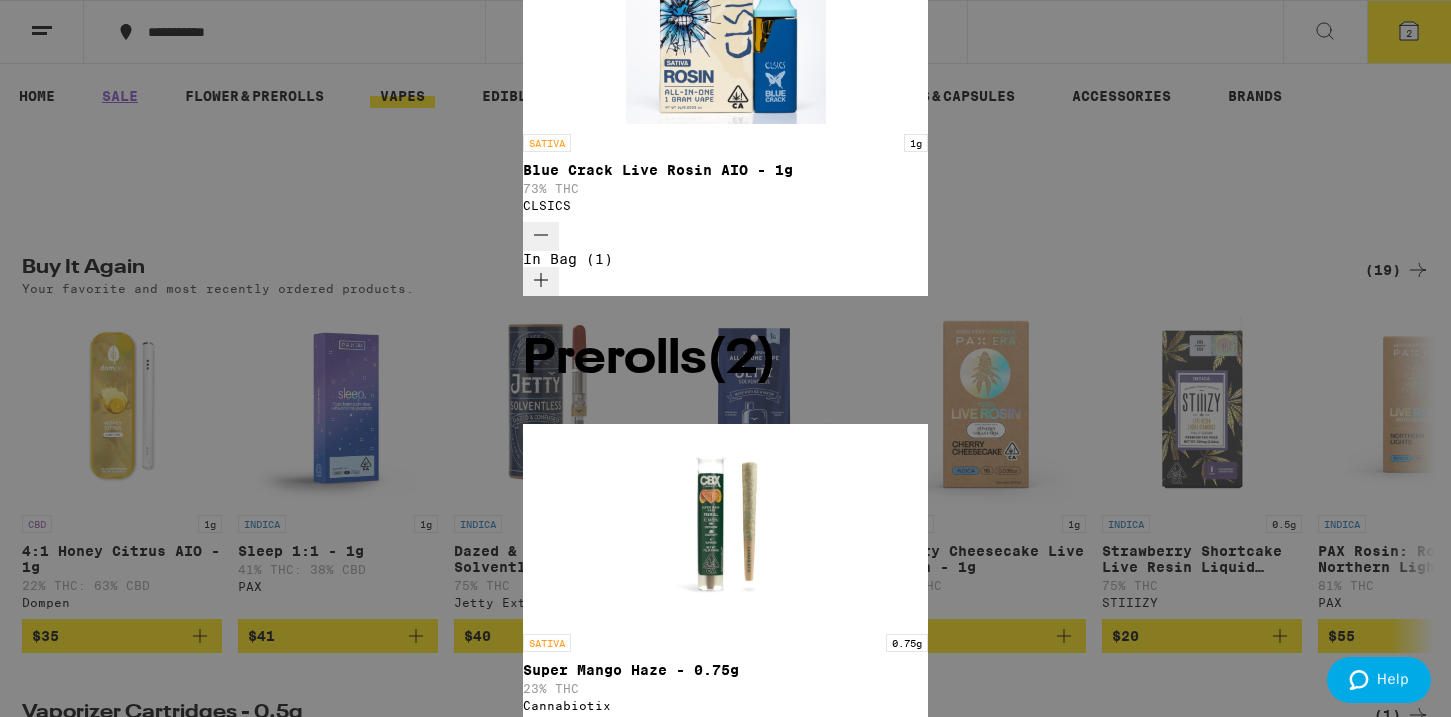 click at bounding box center [726, 124] 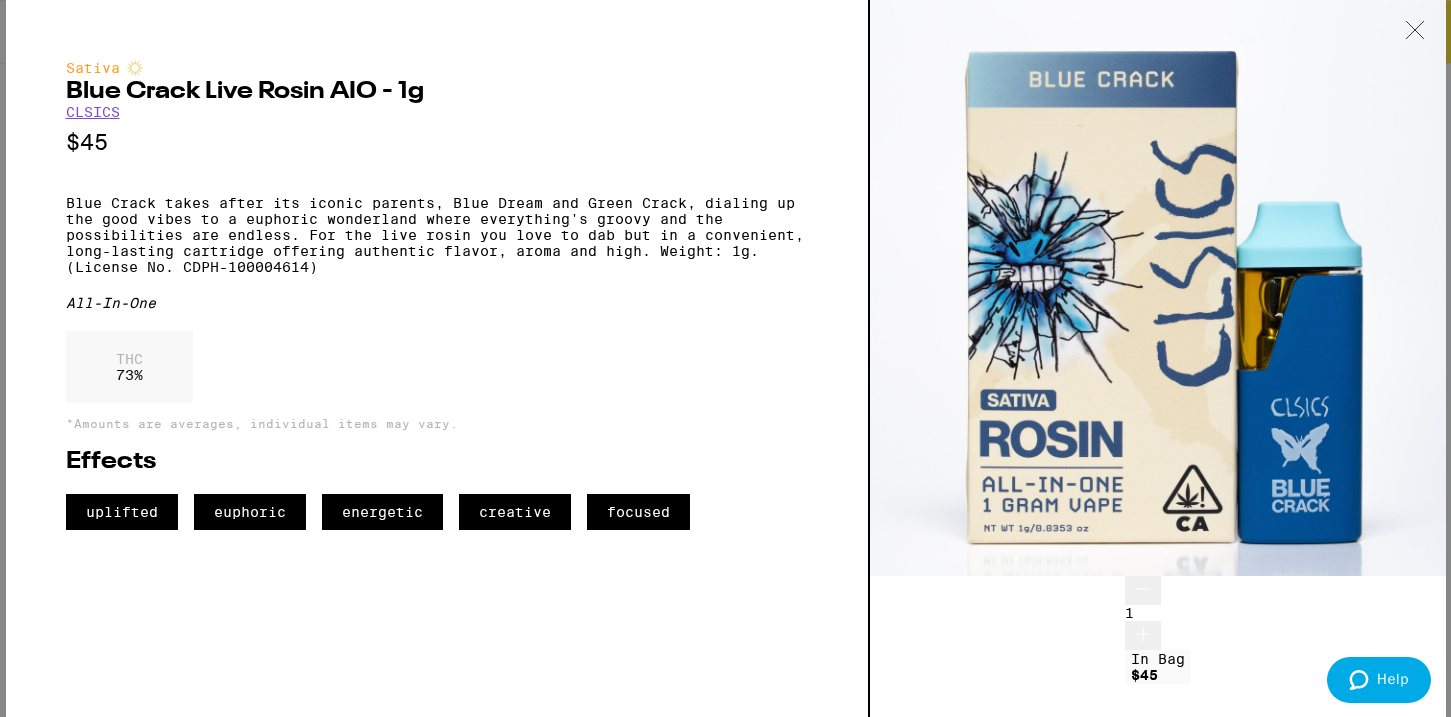 click 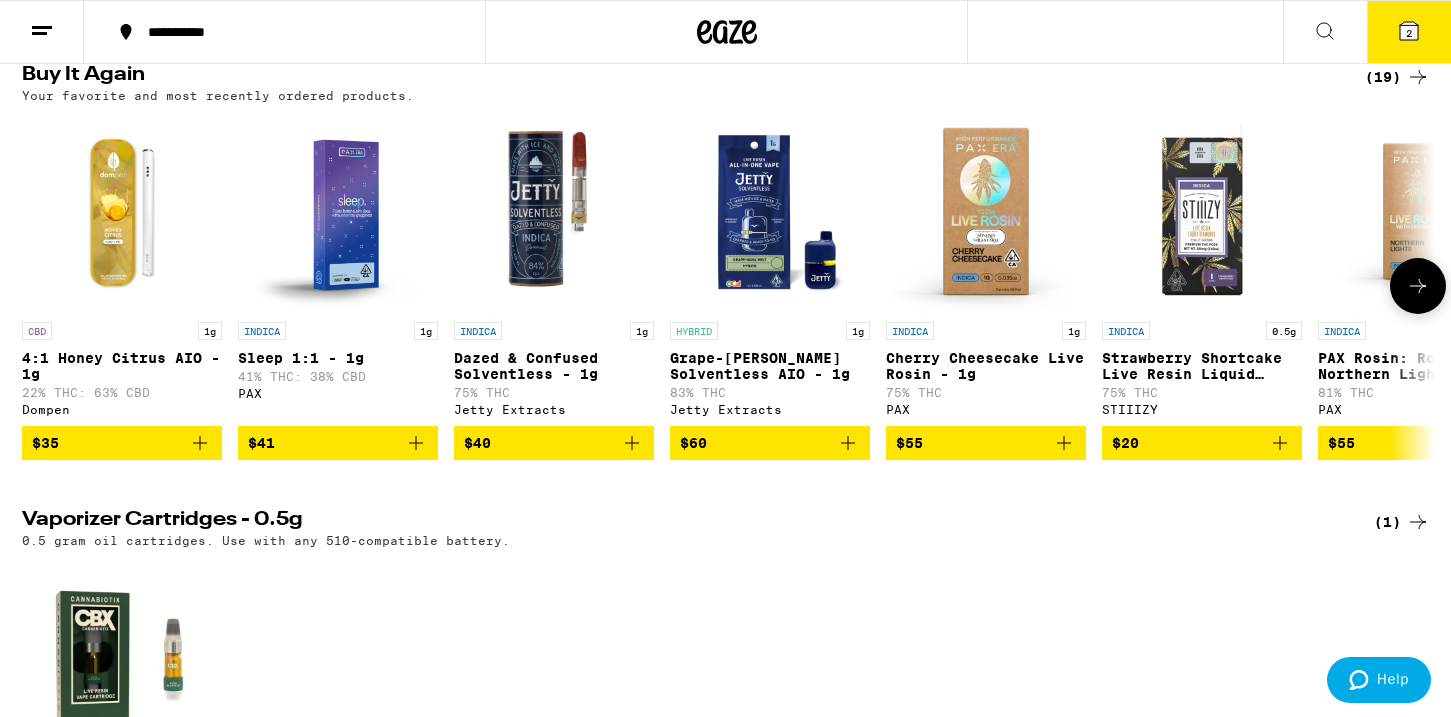 scroll, scrollTop: 188, scrollLeft: 0, axis: vertical 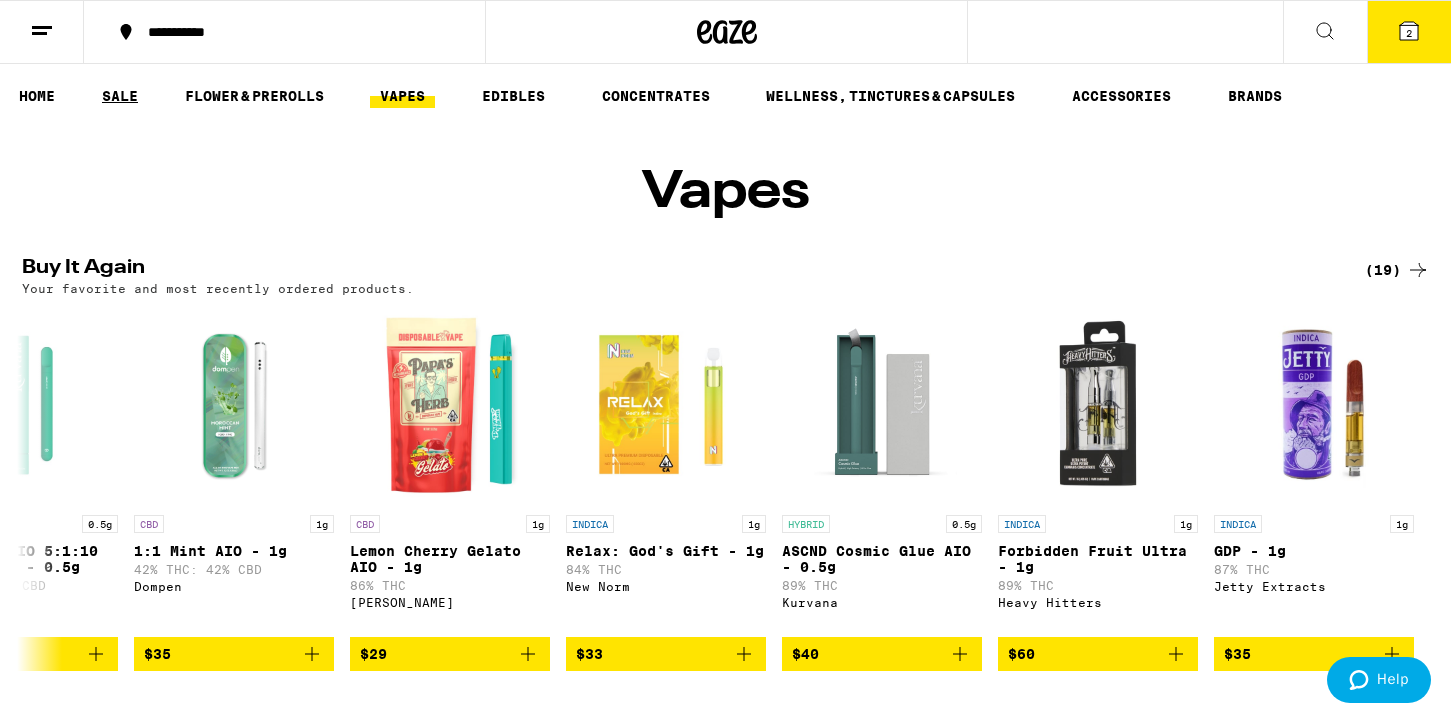 click on "SALE" at bounding box center (120, 96) 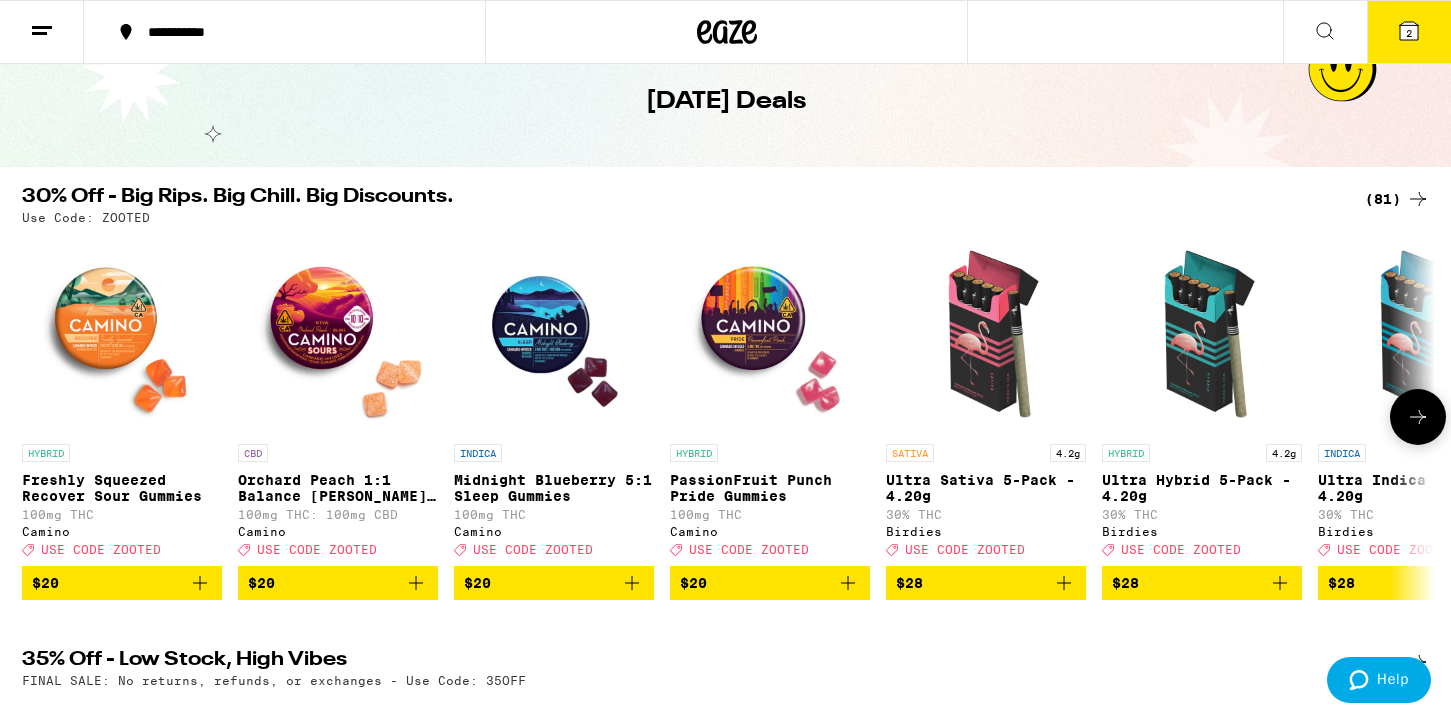 scroll, scrollTop: 93, scrollLeft: 0, axis: vertical 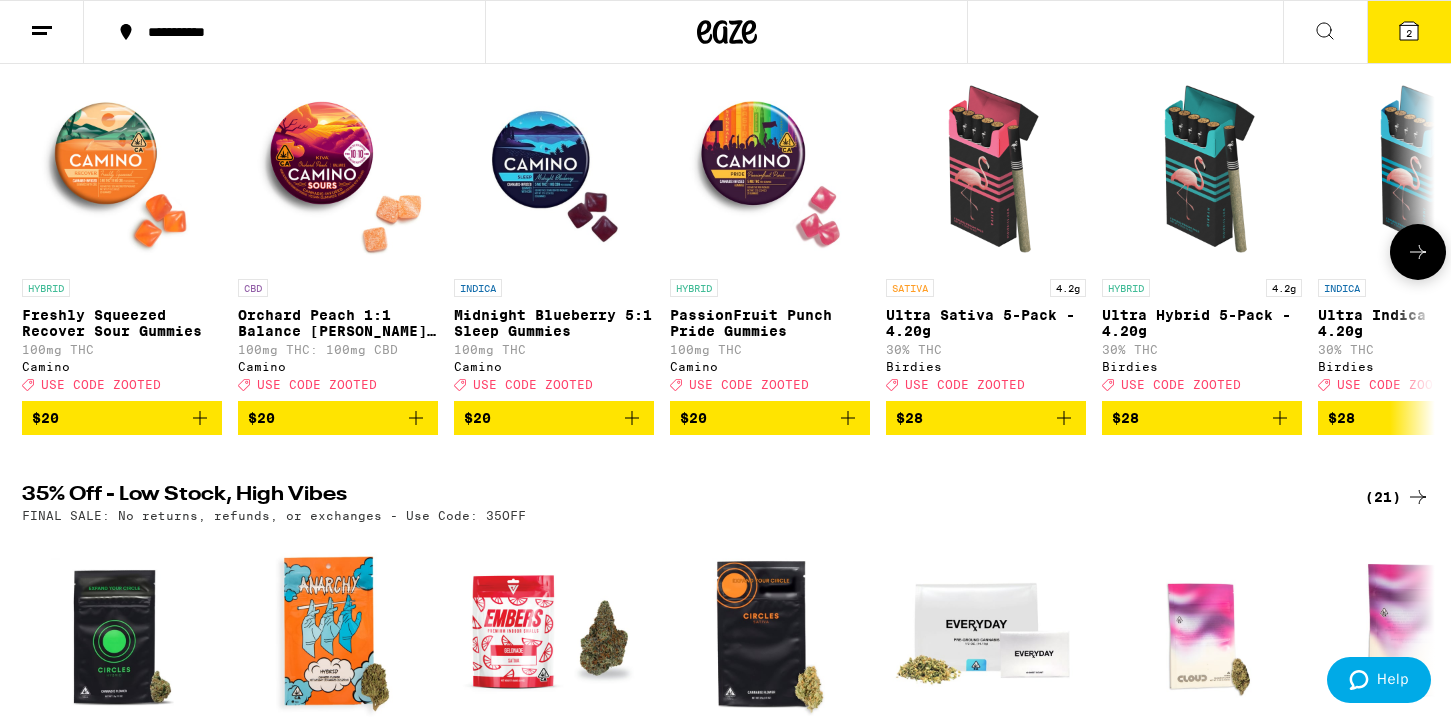 click on "HYBRID Freshly Squeezed Recover Sour Gummies 100mg THC Camino Deal Created with Sketch. USE CODE ZOOTED" at bounding box center [122, 335] 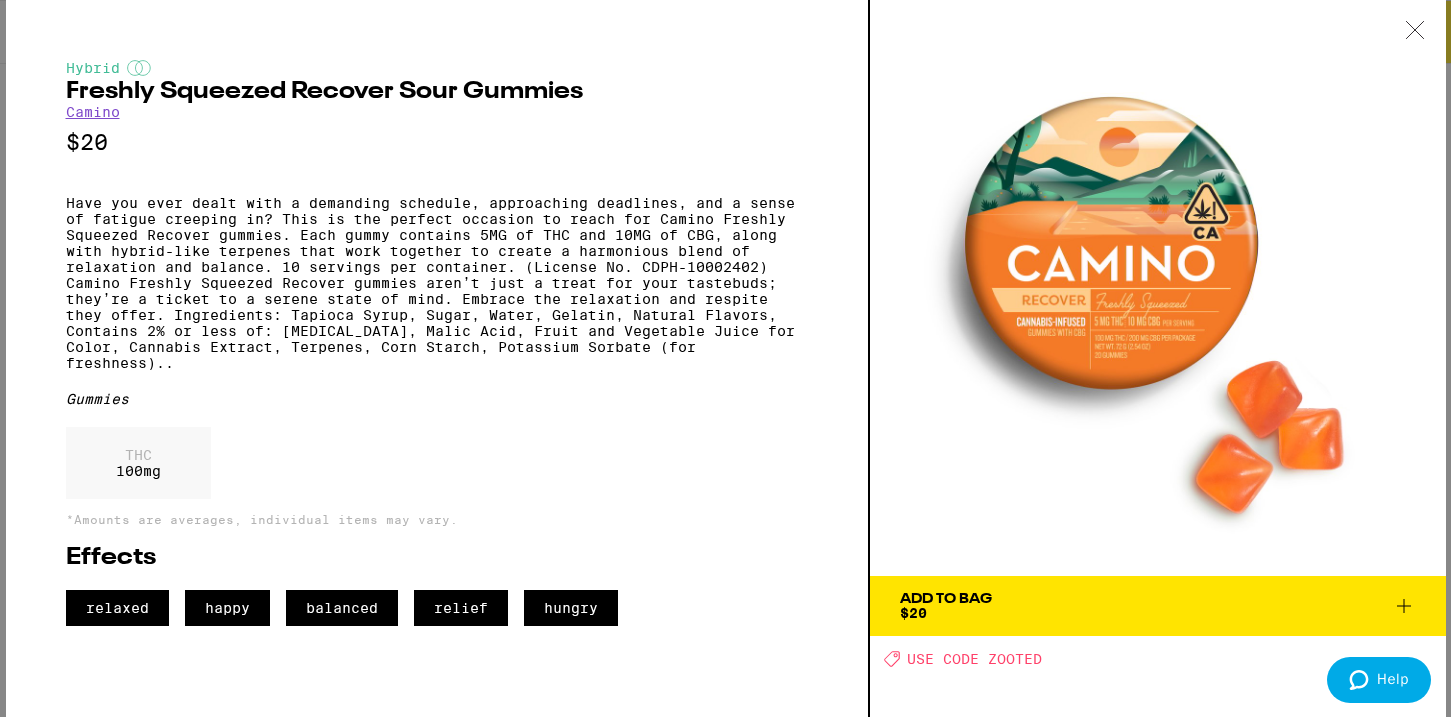 click on "Add To Bag $20" at bounding box center (1158, 606) 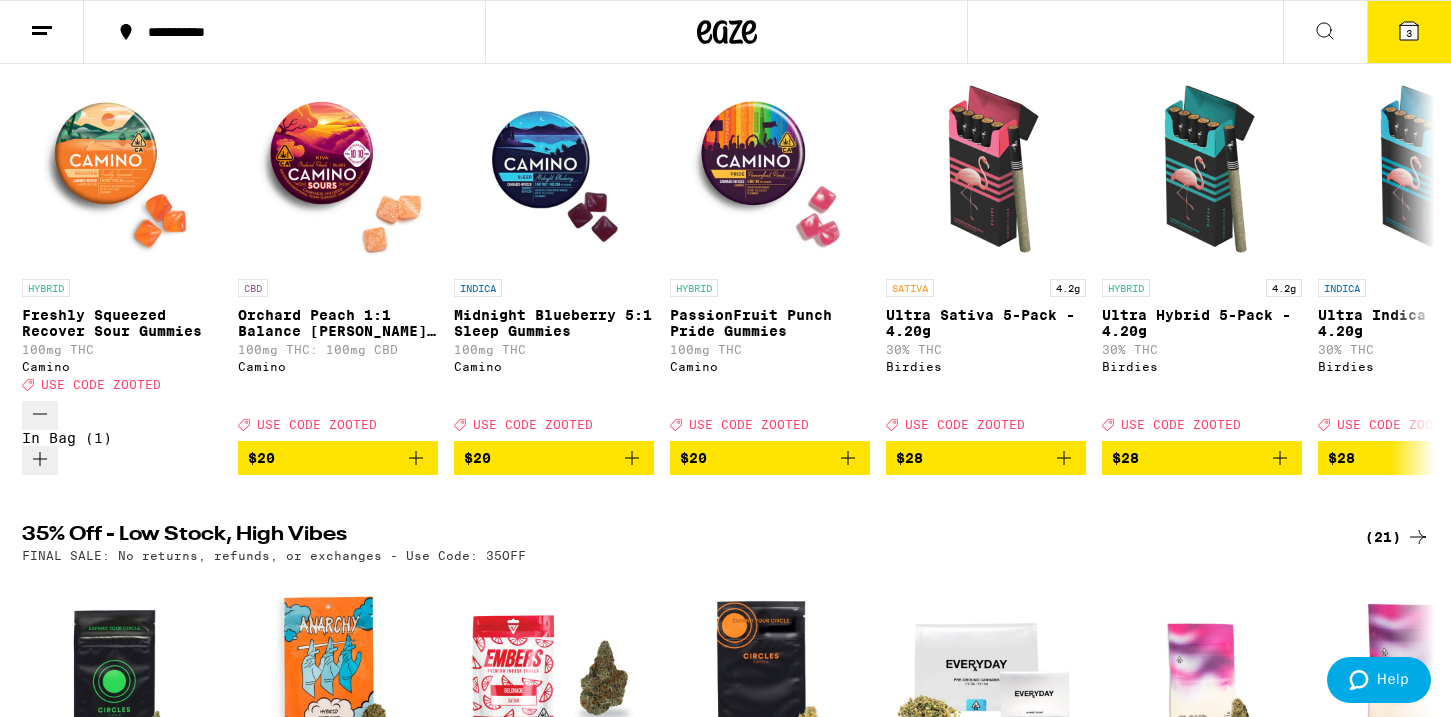 click on "3" at bounding box center (1409, 32) 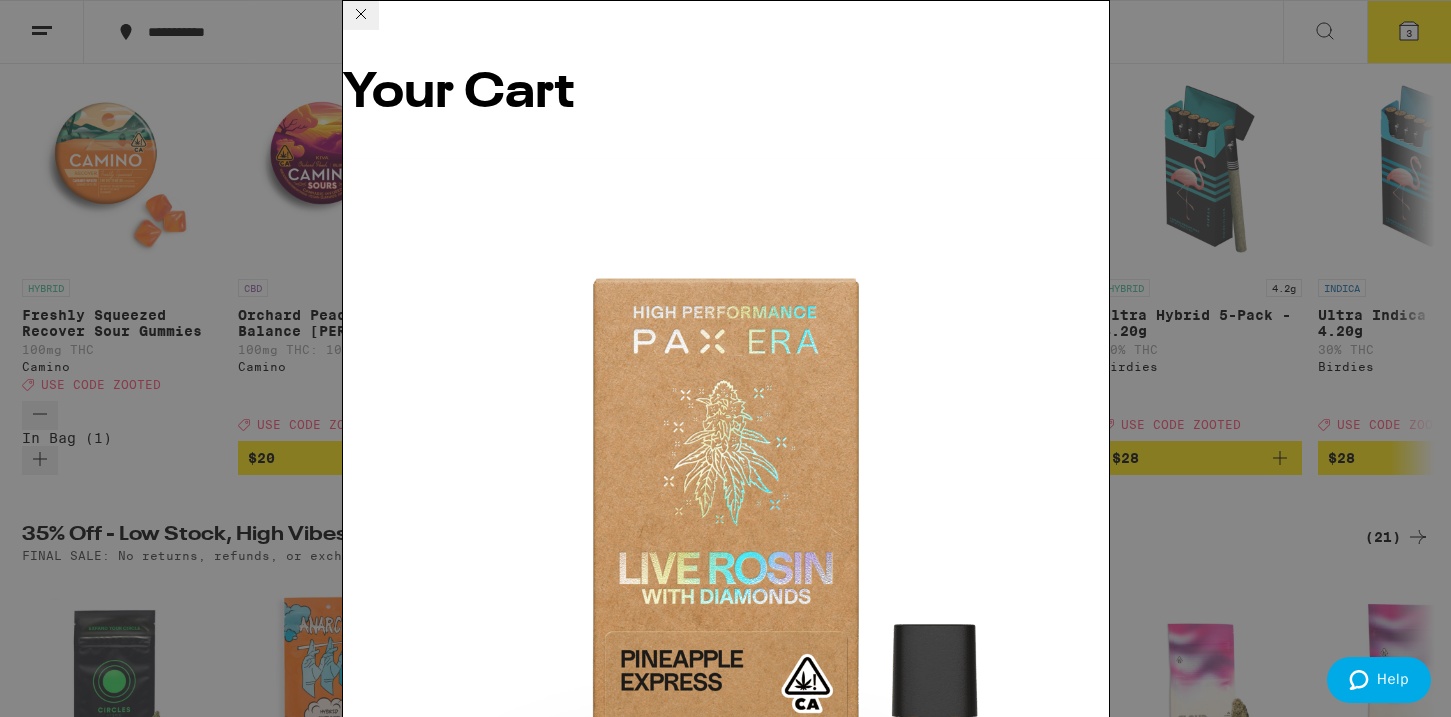 click 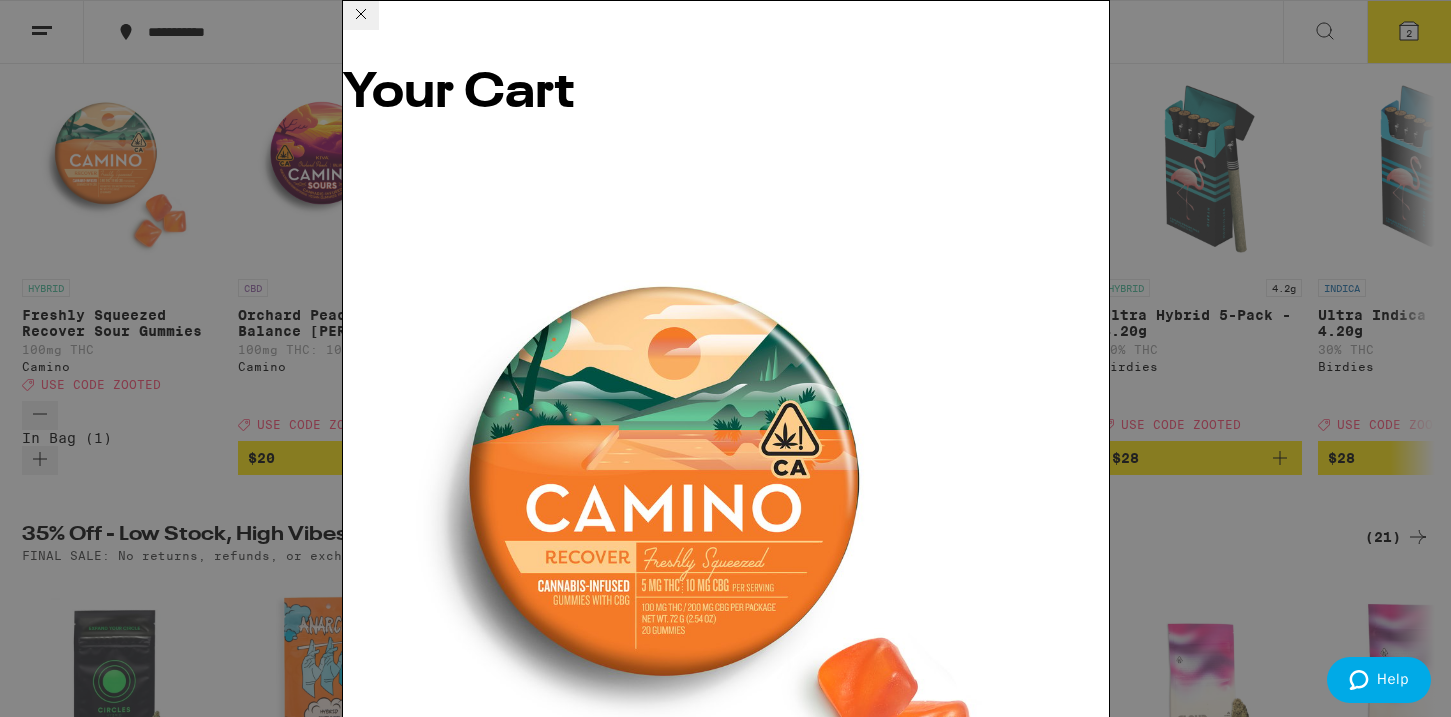 click on "Apply Promo" at bounding box center [398, 2582] 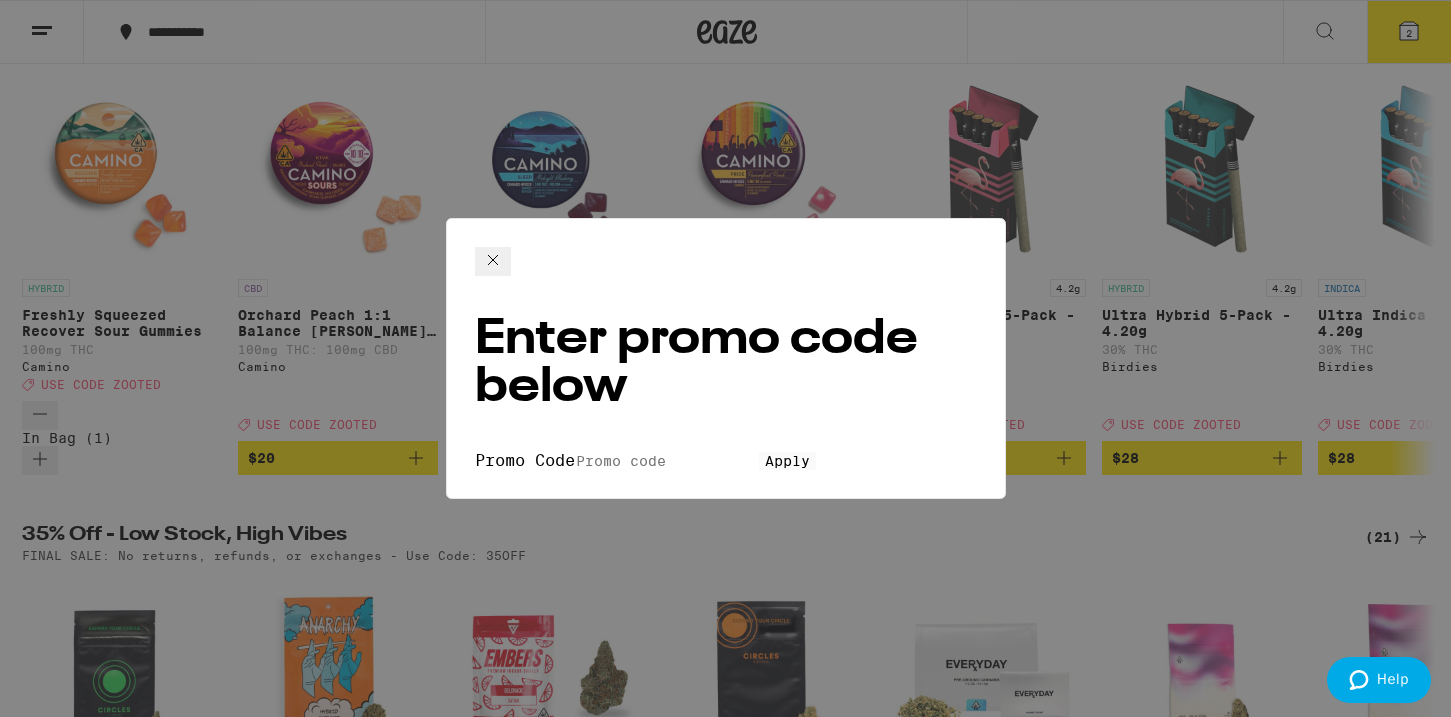 click on "Promo Code" at bounding box center (667, 461) 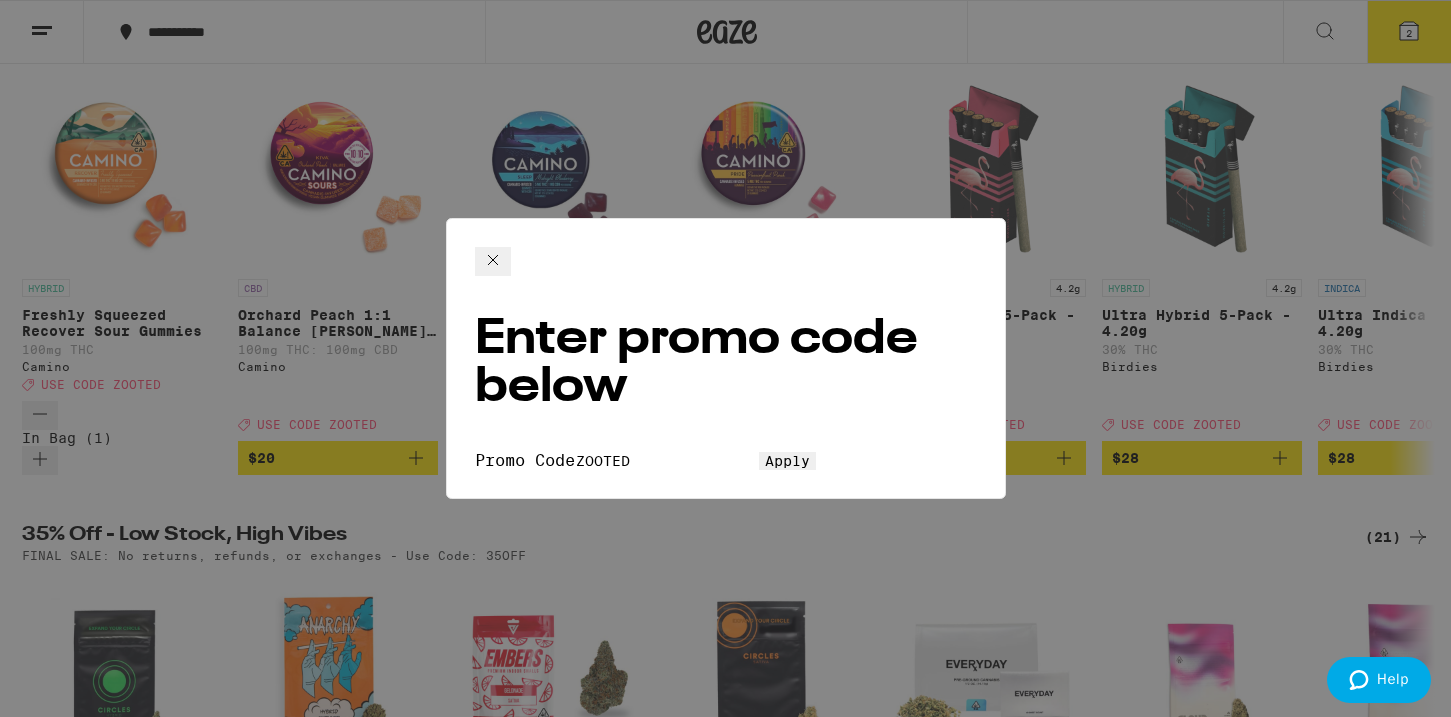 type on "ZOOTED" 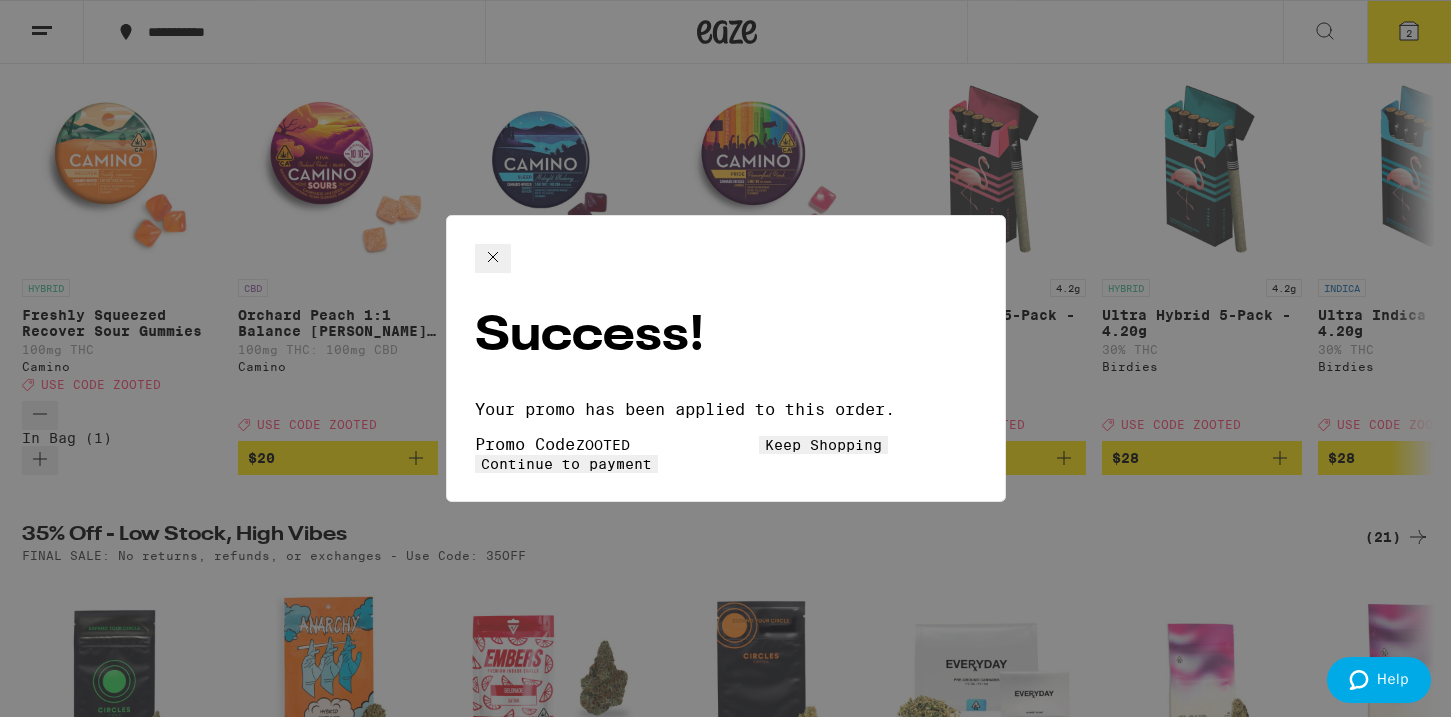 click on "Continue to payment" at bounding box center (566, 464) 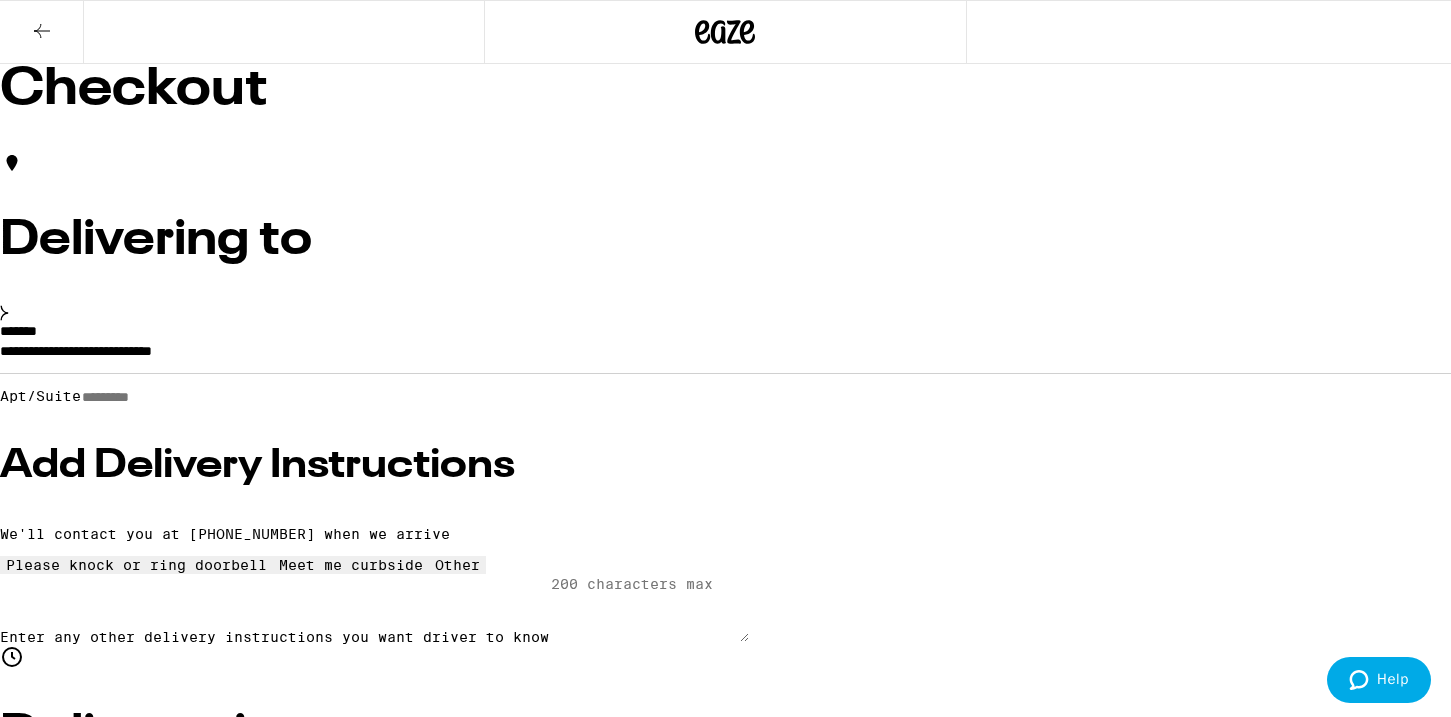 scroll, scrollTop: 14, scrollLeft: 0, axis: vertical 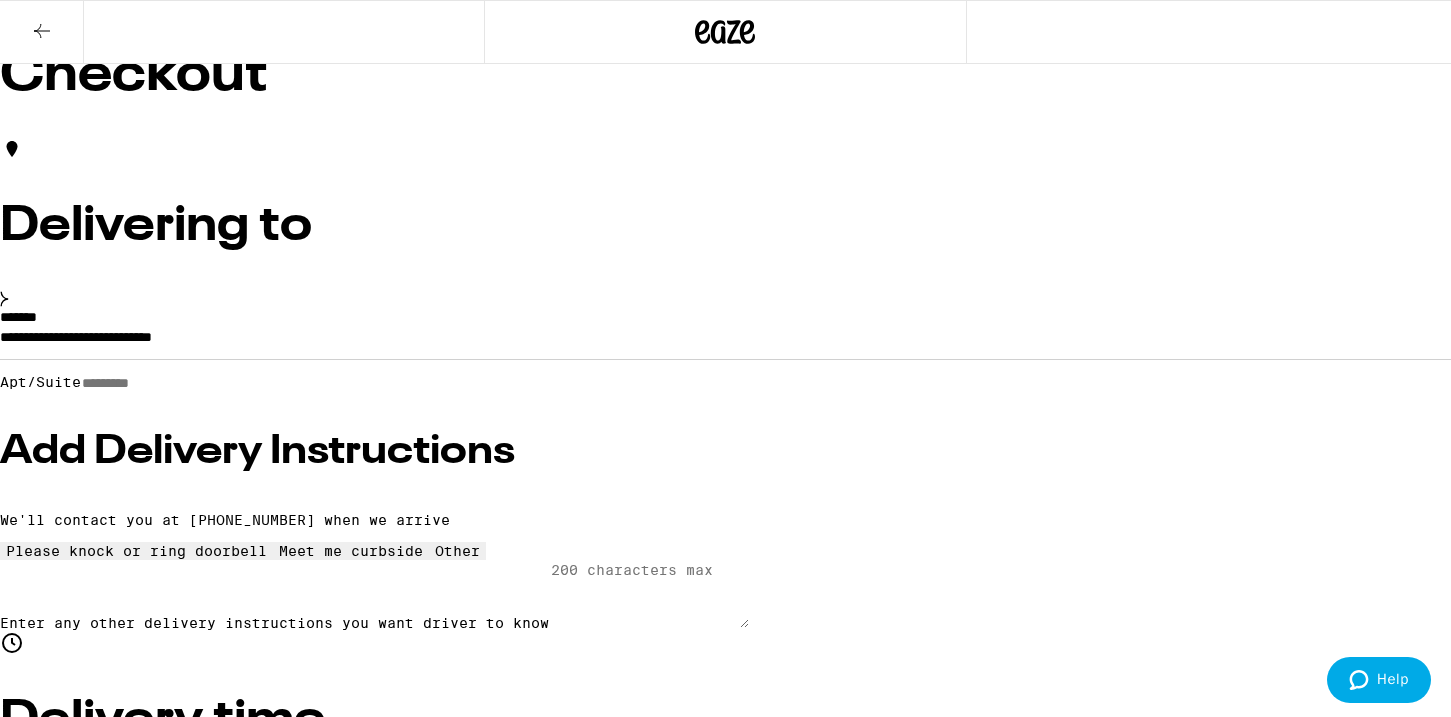 click on "Apt/Suite" at bounding box center [152, 383] 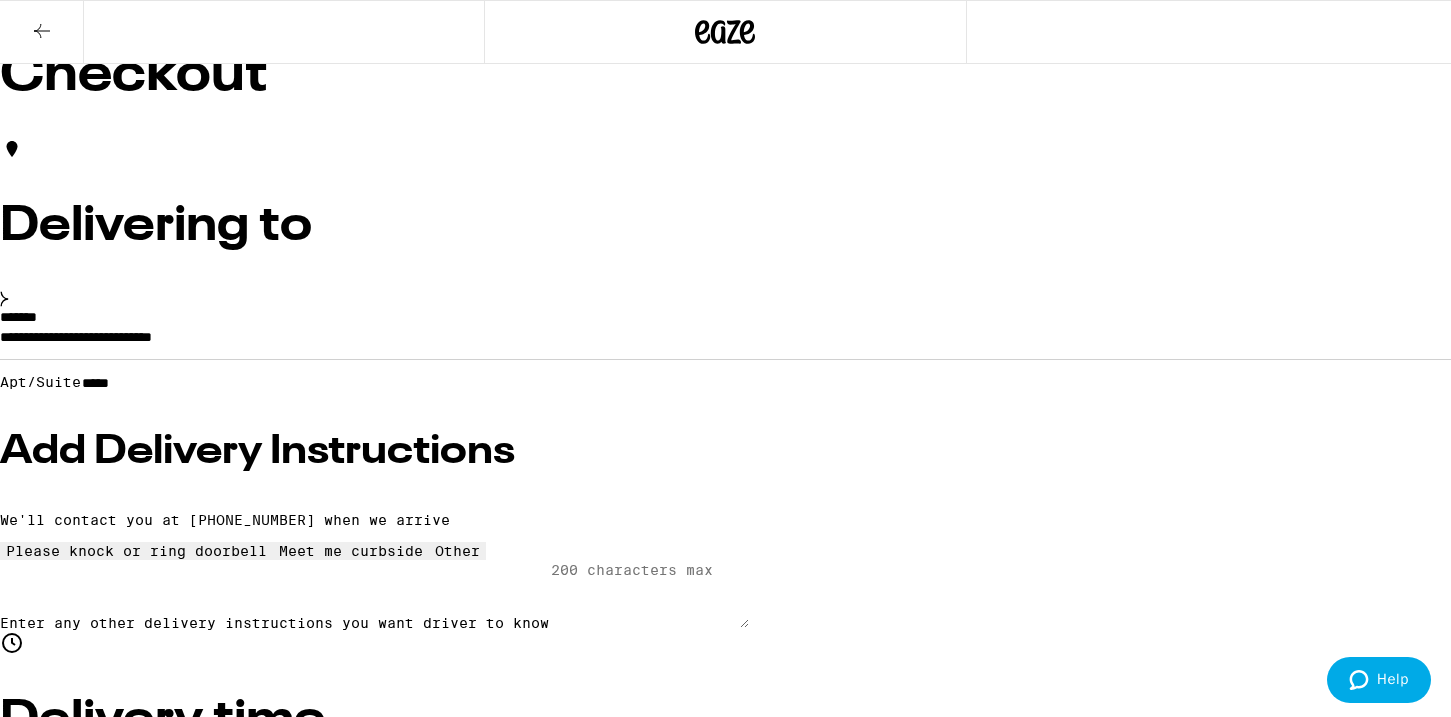 click on "Add Delivery Instructions" at bounding box center [725, 452] 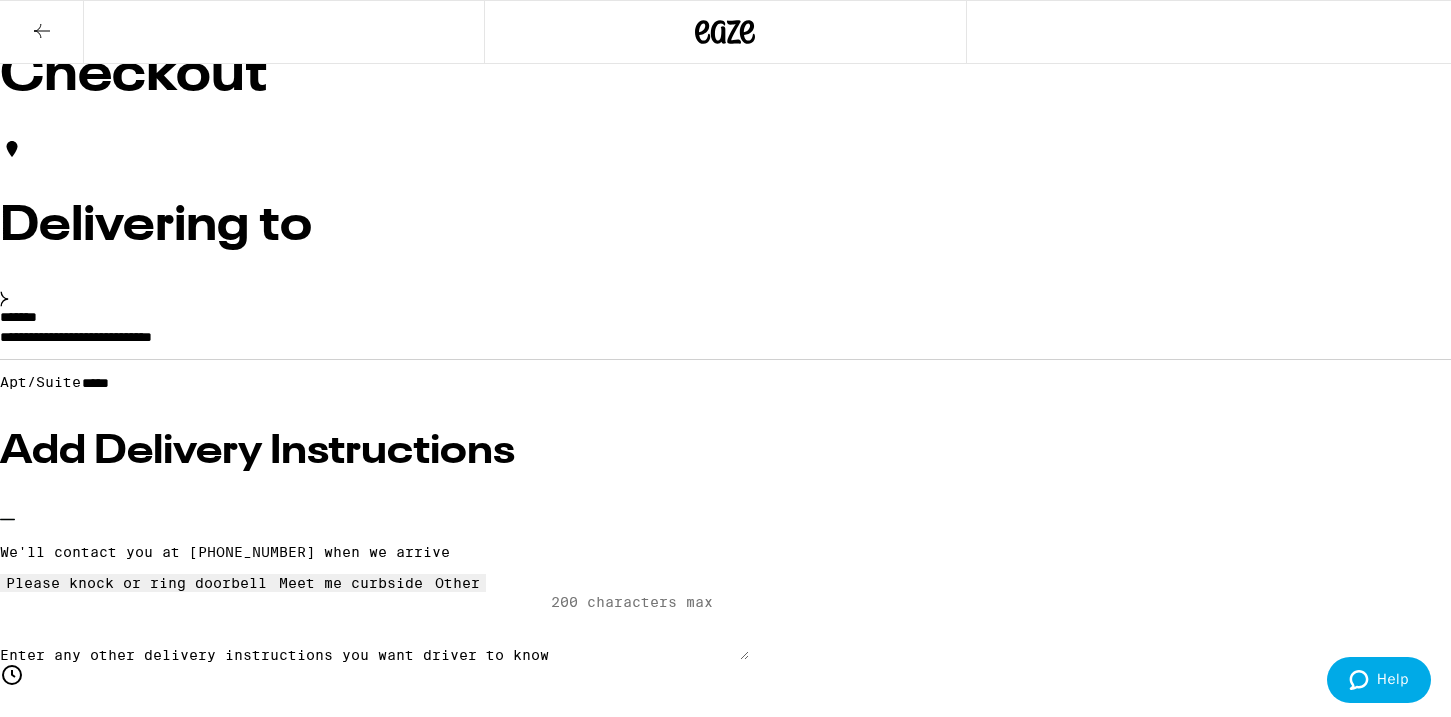 scroll, scrollTop: 122, scrollLeft: 0, axis: vertical 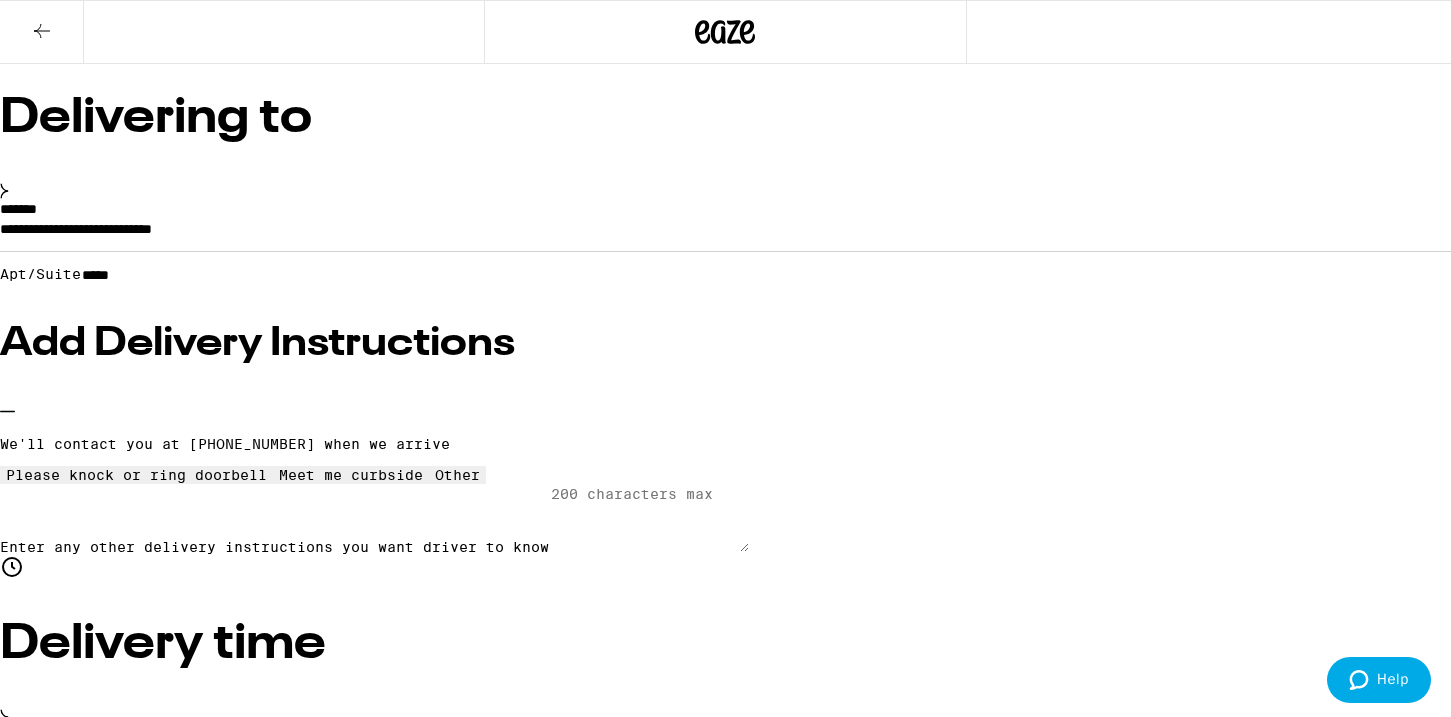 click on "Meet me curbside" at bounding box center (351, 475) 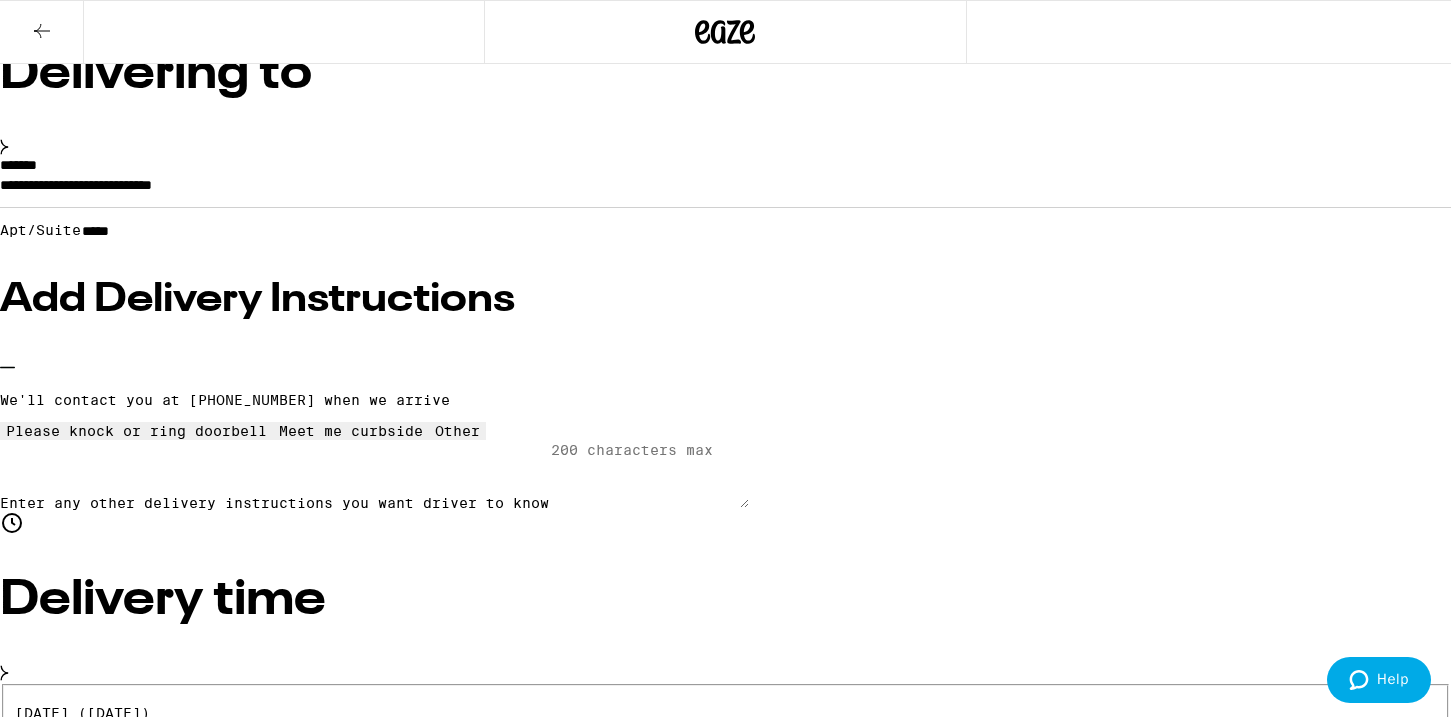 click on "Enter any other delivery instructions you want driver to know" at bounding box center (649, 474) 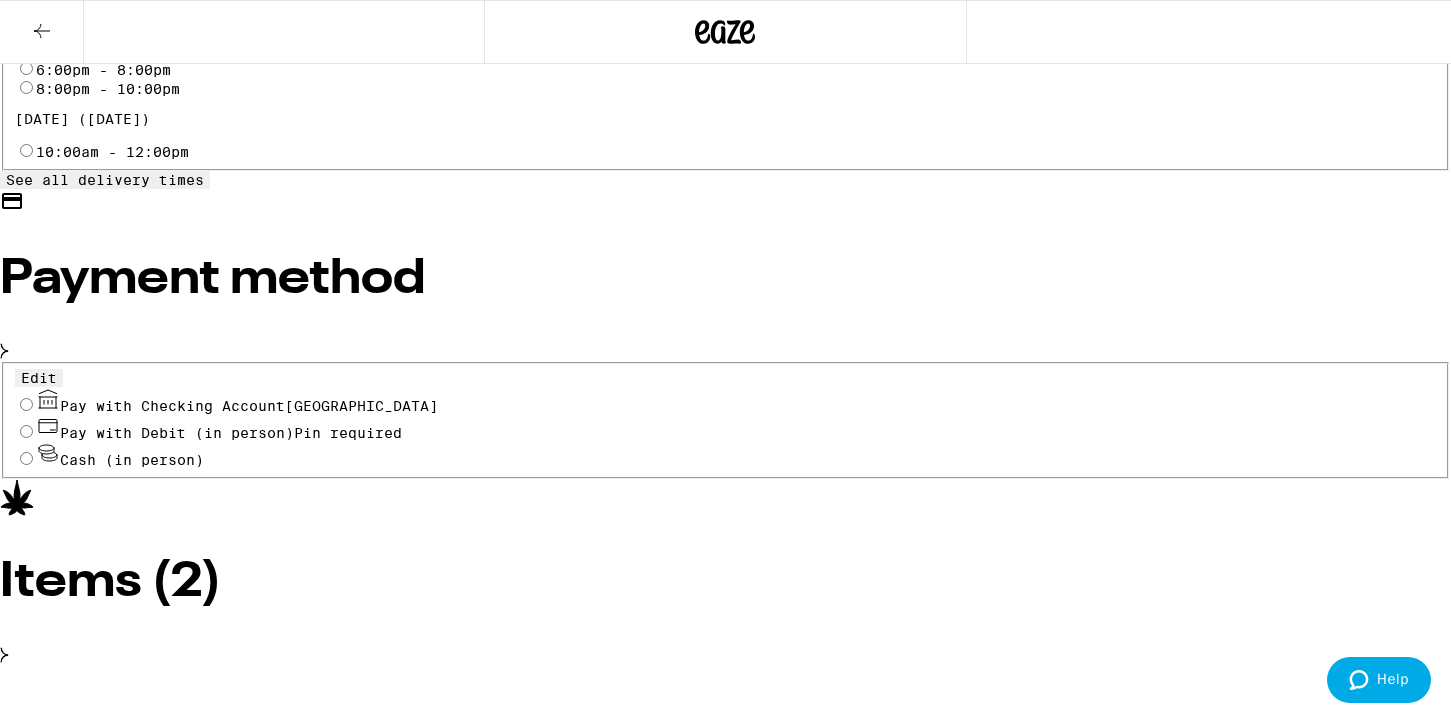scroll, scrollTop: 924, scrollLeft: 0, axis: vertical 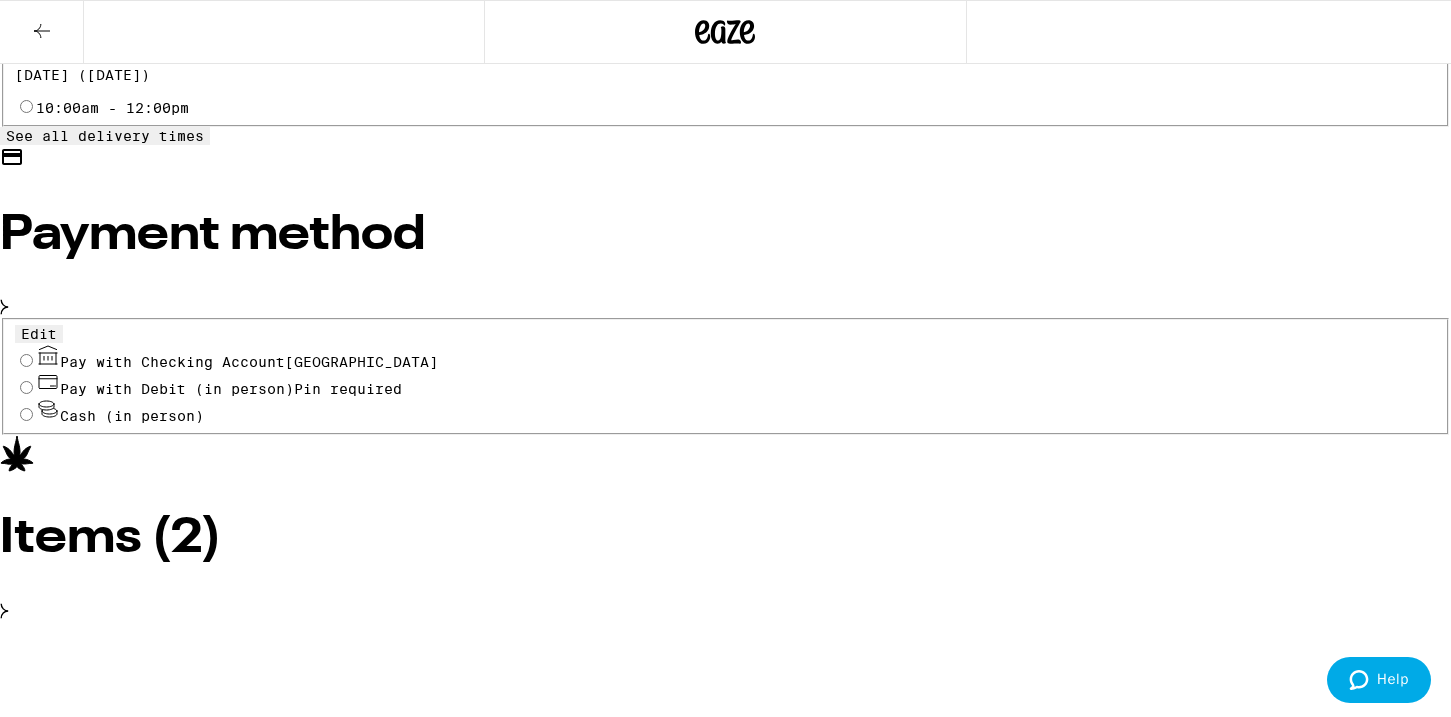 type on "Please press #09 on the callbox and I can buzz you in. I'm in Apt 9 on the 3rd floor. Thank you!" 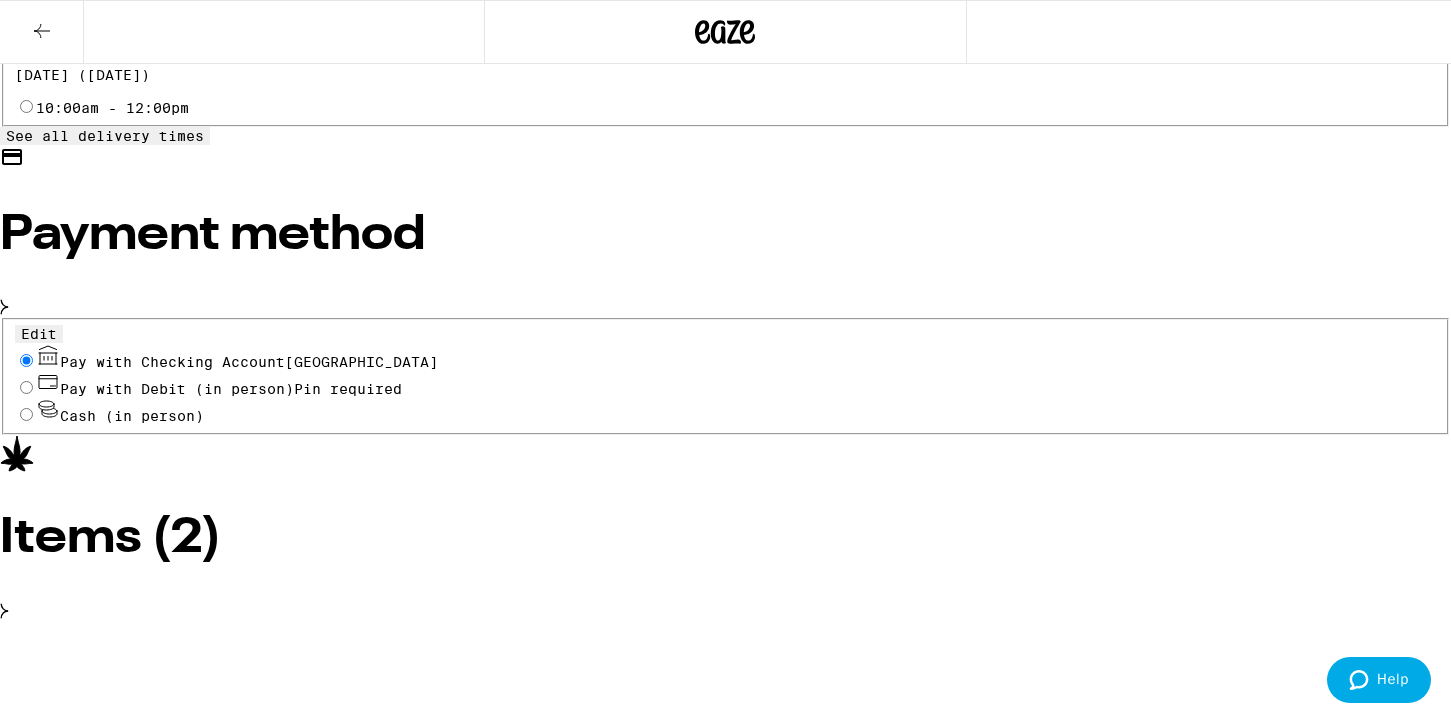 radio on "true" 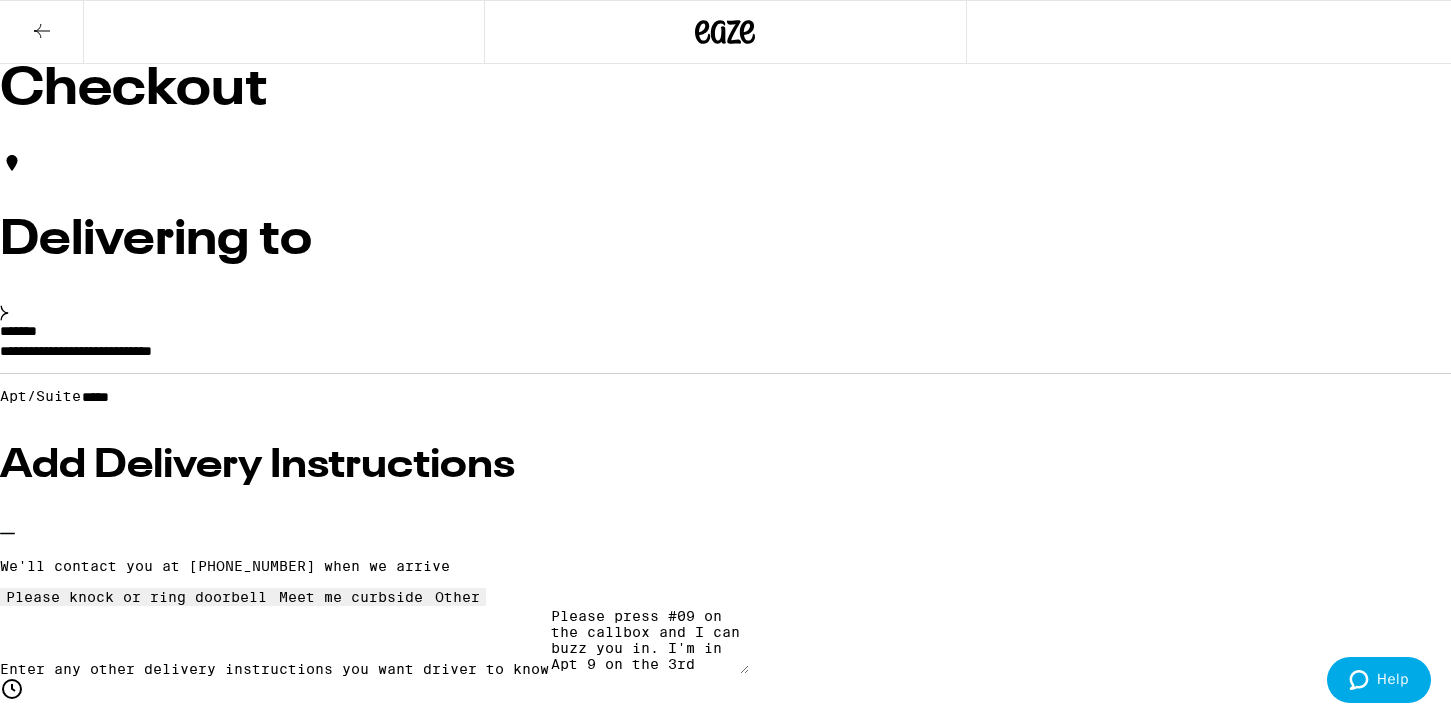scroll, scrollTop: 82, scrollLeft: 0, axis: vertical 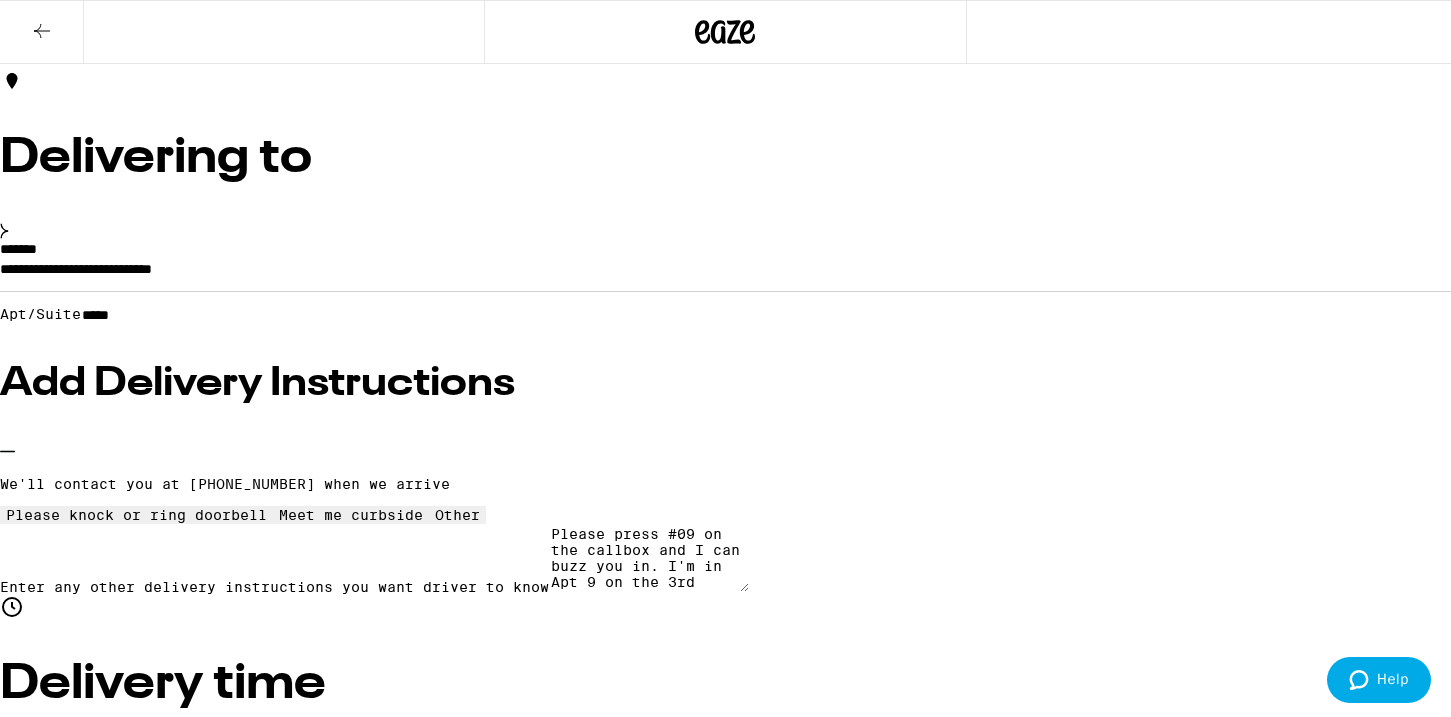 click on "Subtotal $65.00 Delivery $5.00 Add $10 to get free delivery! Taxes & Fees More Info $28.74 Promo: ZOOTED -$6.00 Tips 100% of the tip goes to your driver None $ 7 $ 10 $ 13 Other Fulfilled by  Hometown Heart ([GEOGRAPHIC_DATA]) (Lic#  C9-0000295-LIC ) Order total $92.74 Place Order" at bounding box center (725, 4773) 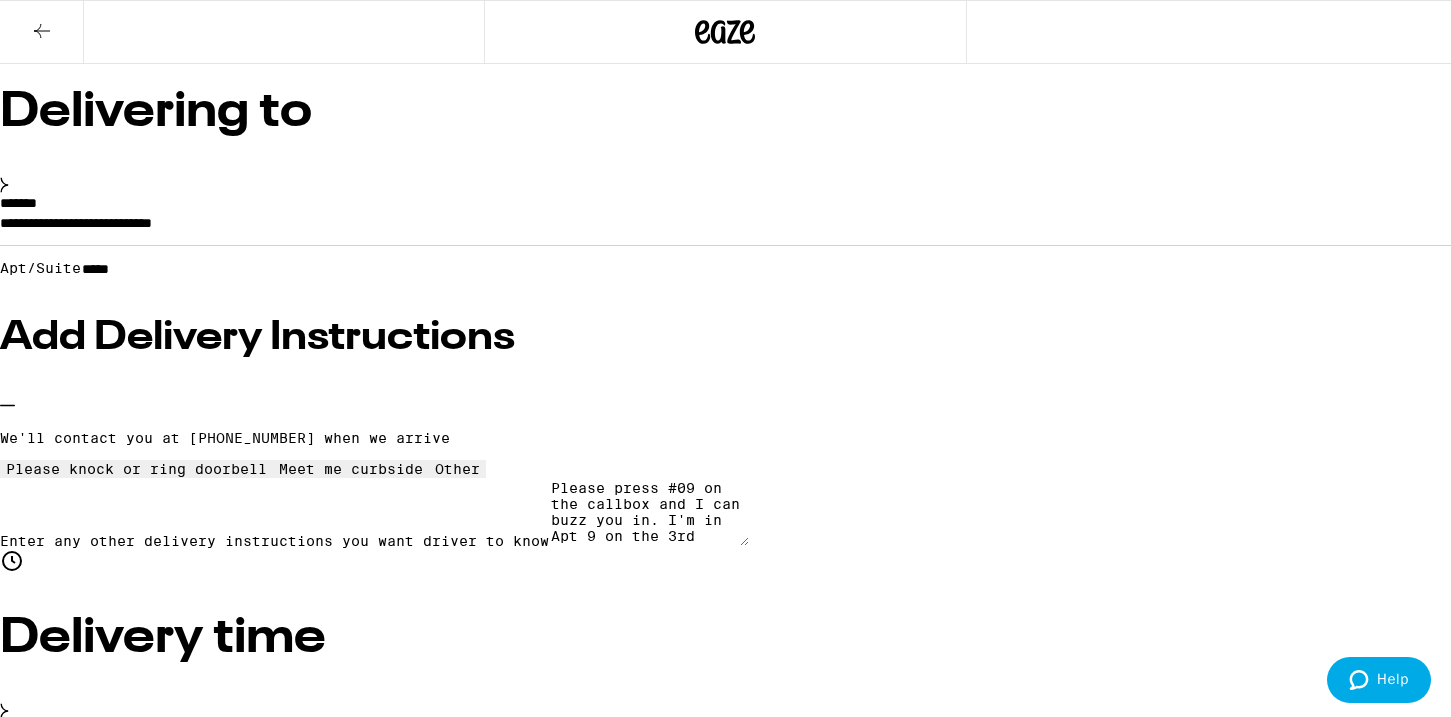 scroll, scrollTop: 127, scrollLeft: 0, axis: vertical 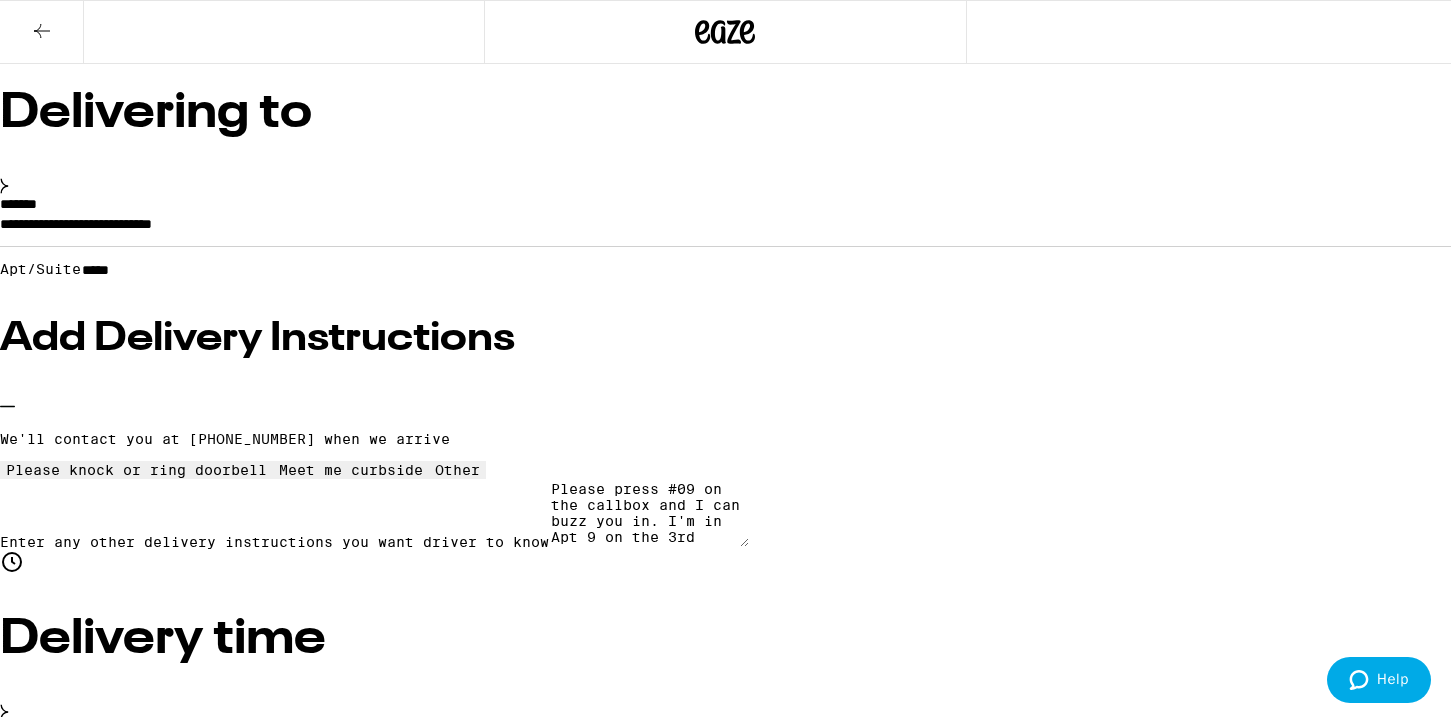 click on "3" at bounding box center (92, 4927) 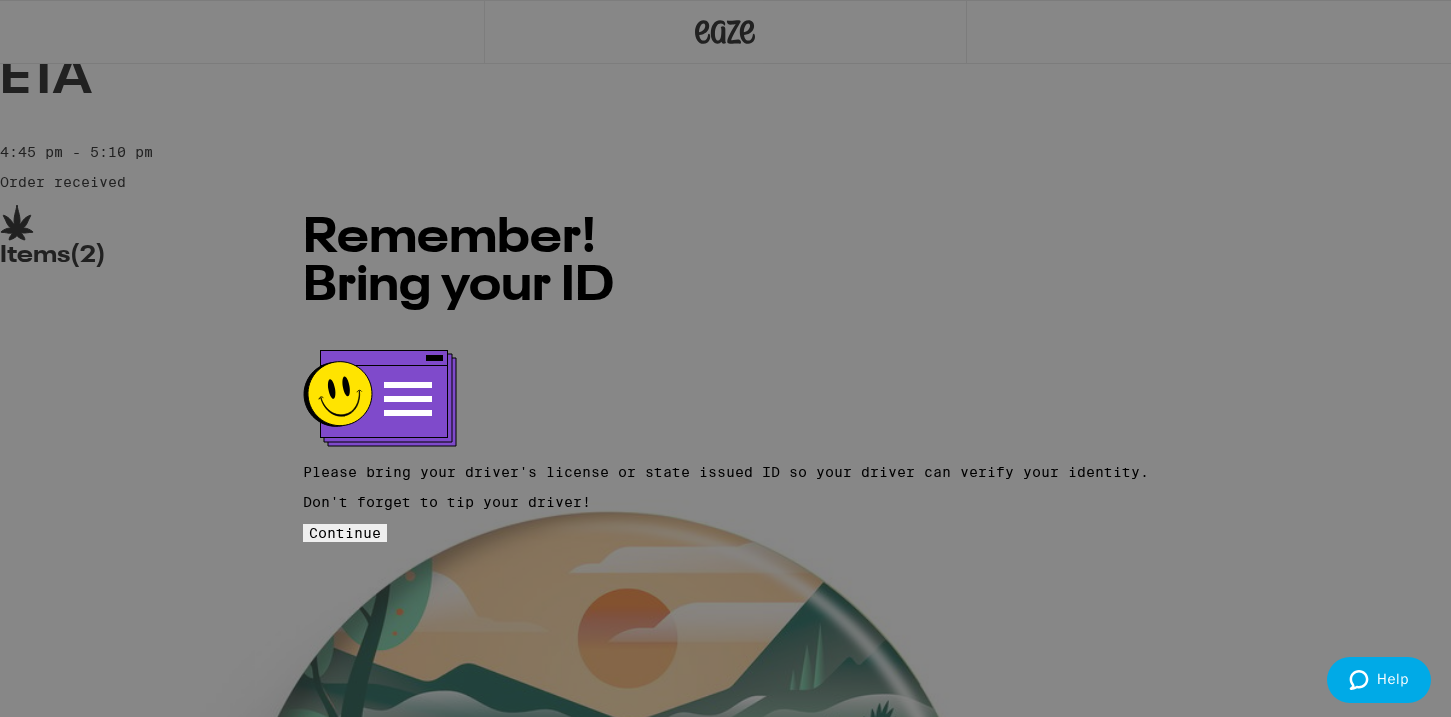 click on "Remember! Bring your ID  Please bring your driver's license or state issued ID so your driver can verify your identity. Don't forget to tip your driver! Continue" at bounding box center (726, 359) 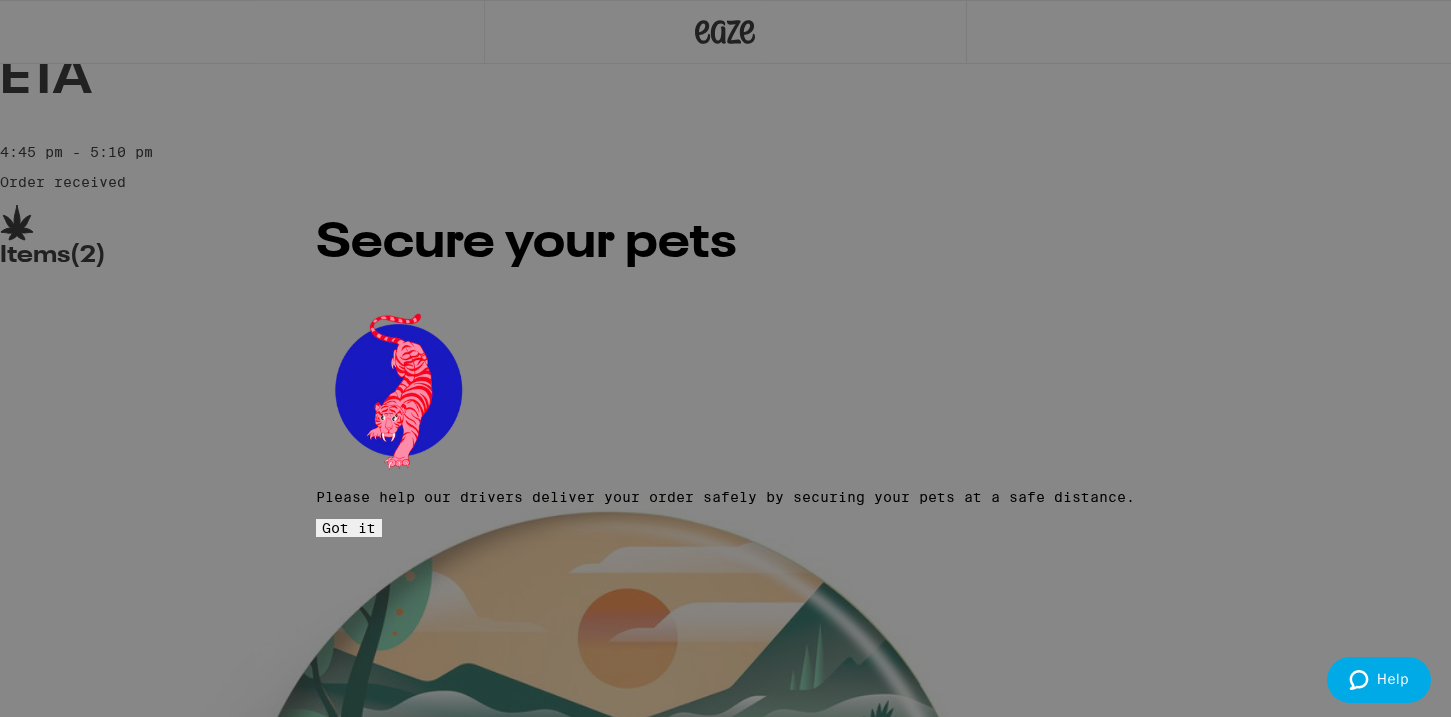 click on "Got it" at bounding box center (349, 528) 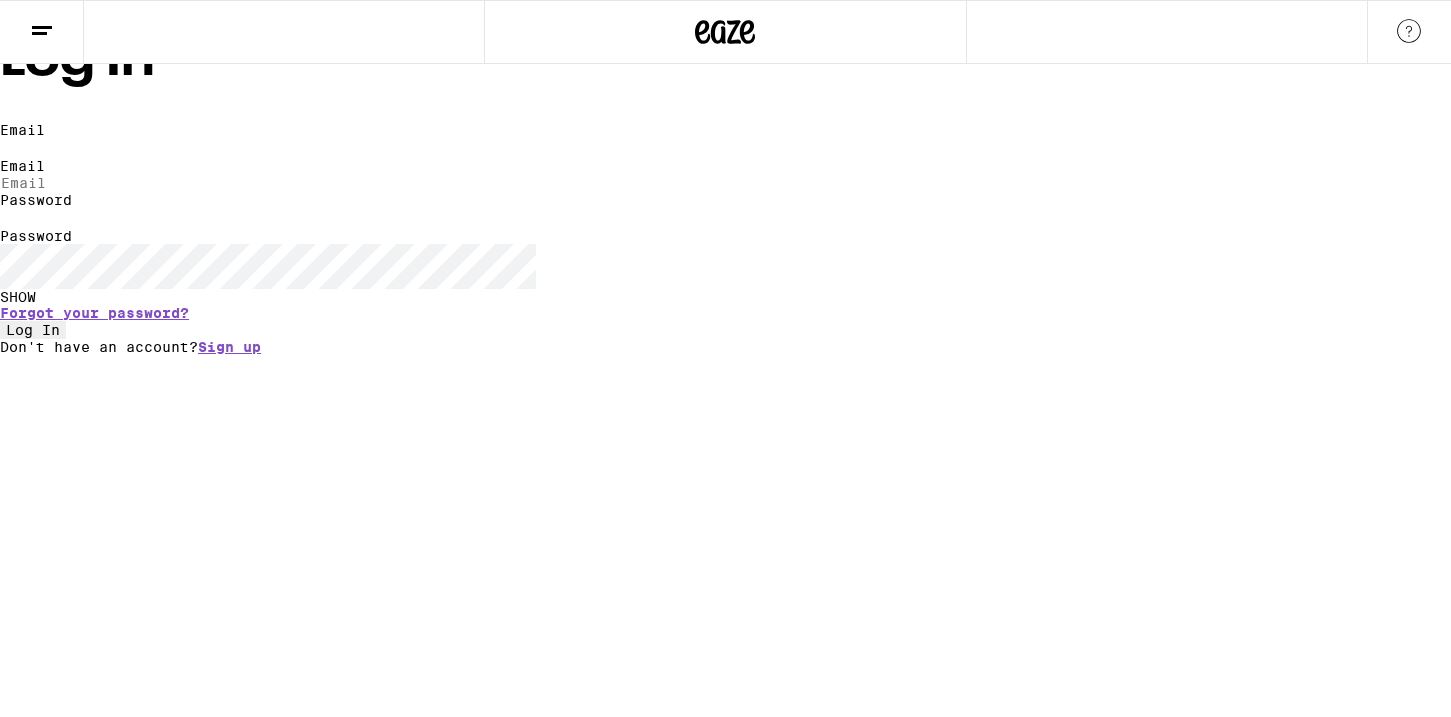 click on "Email" at bounding box center (92, 183) 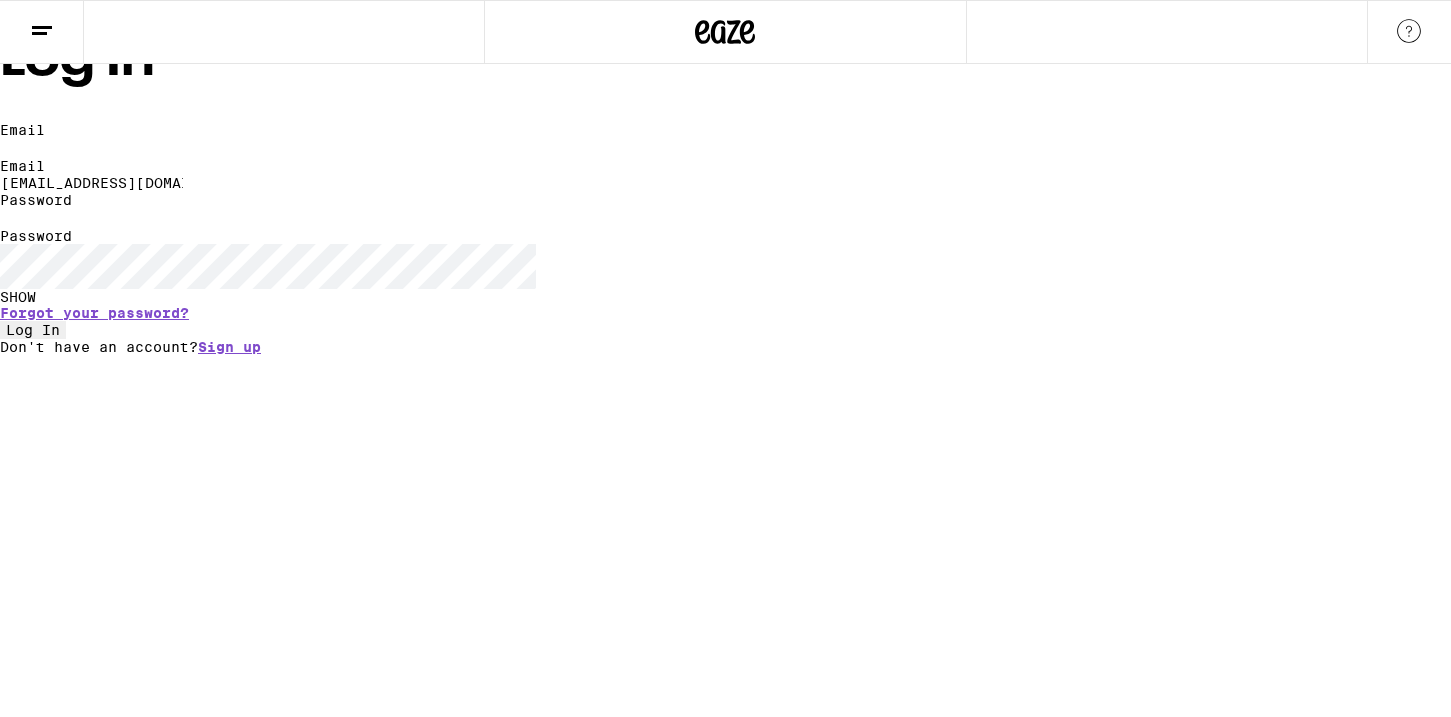 click on "Log In" at bounding box center [33, 330] 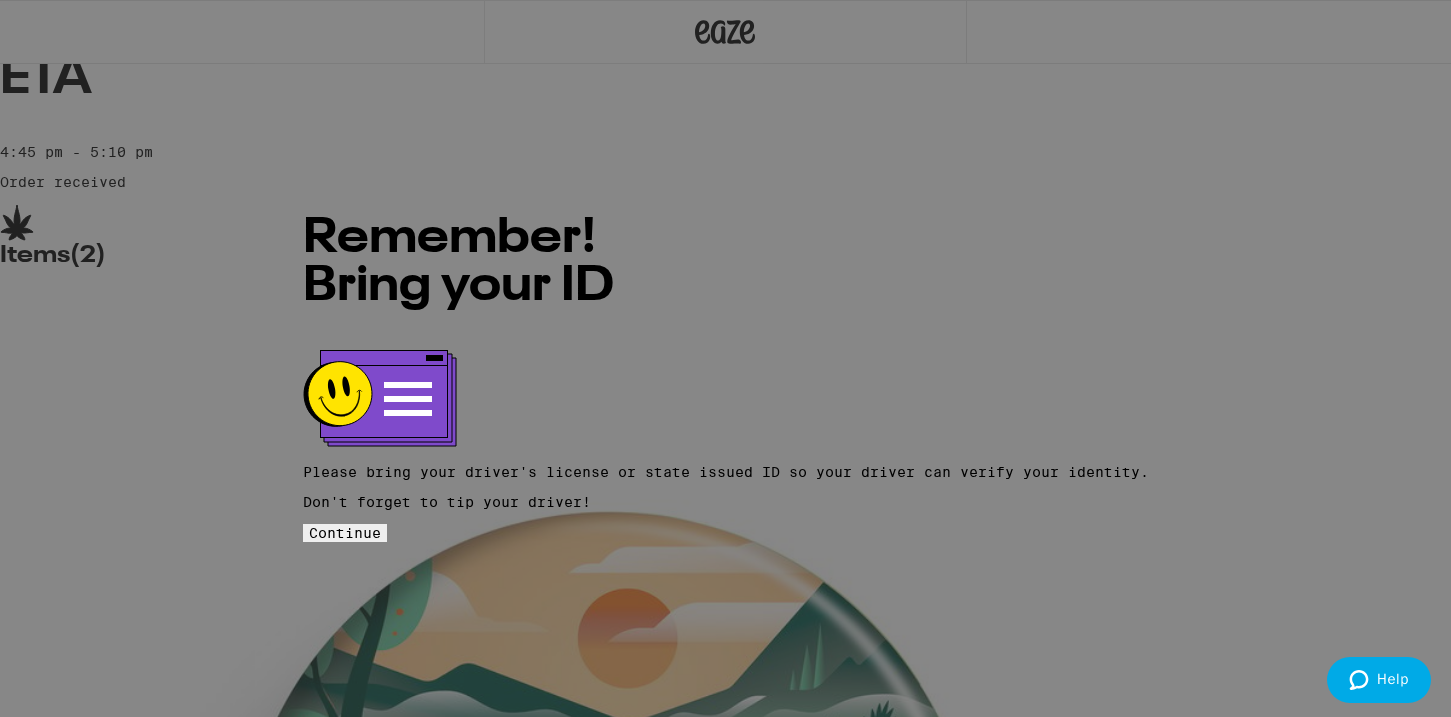 click on "Continue" at bounding box center (345, 533) 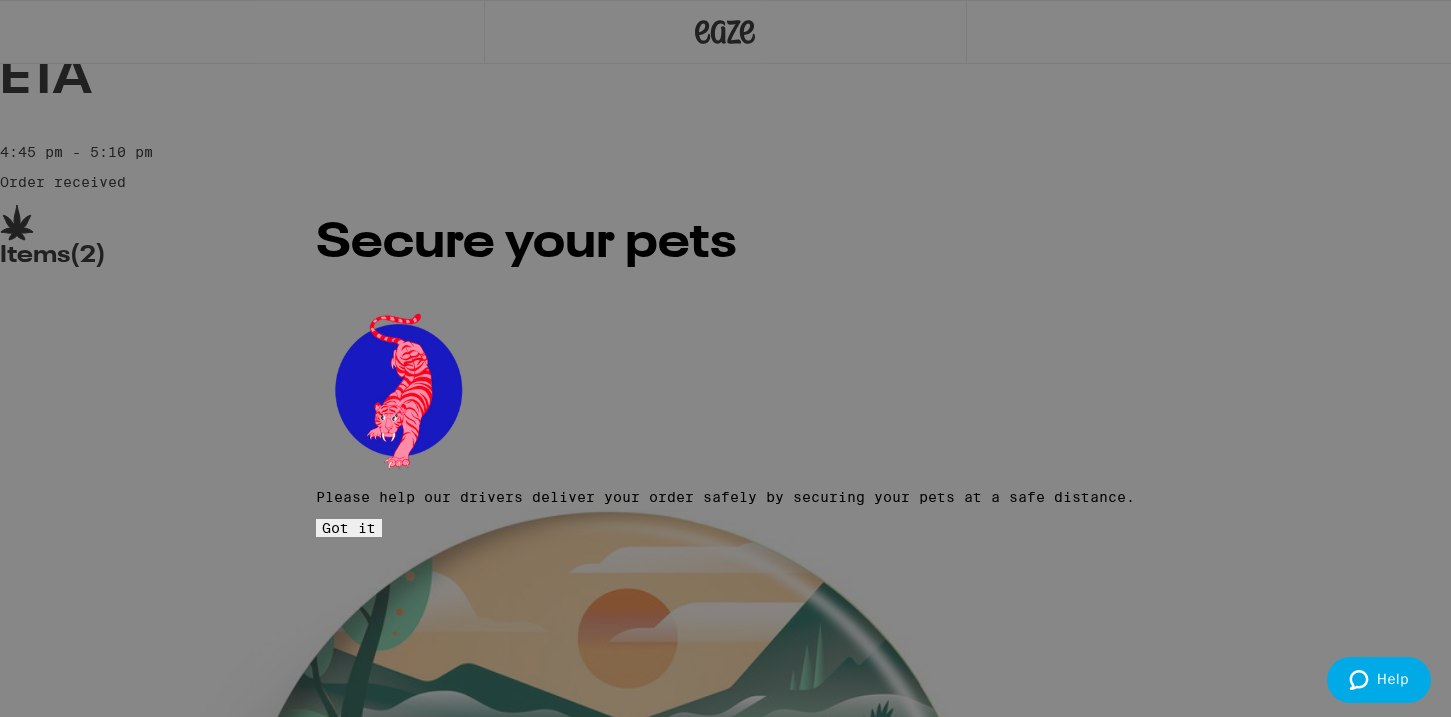click on "Got it" at bounding box center (349, 528) 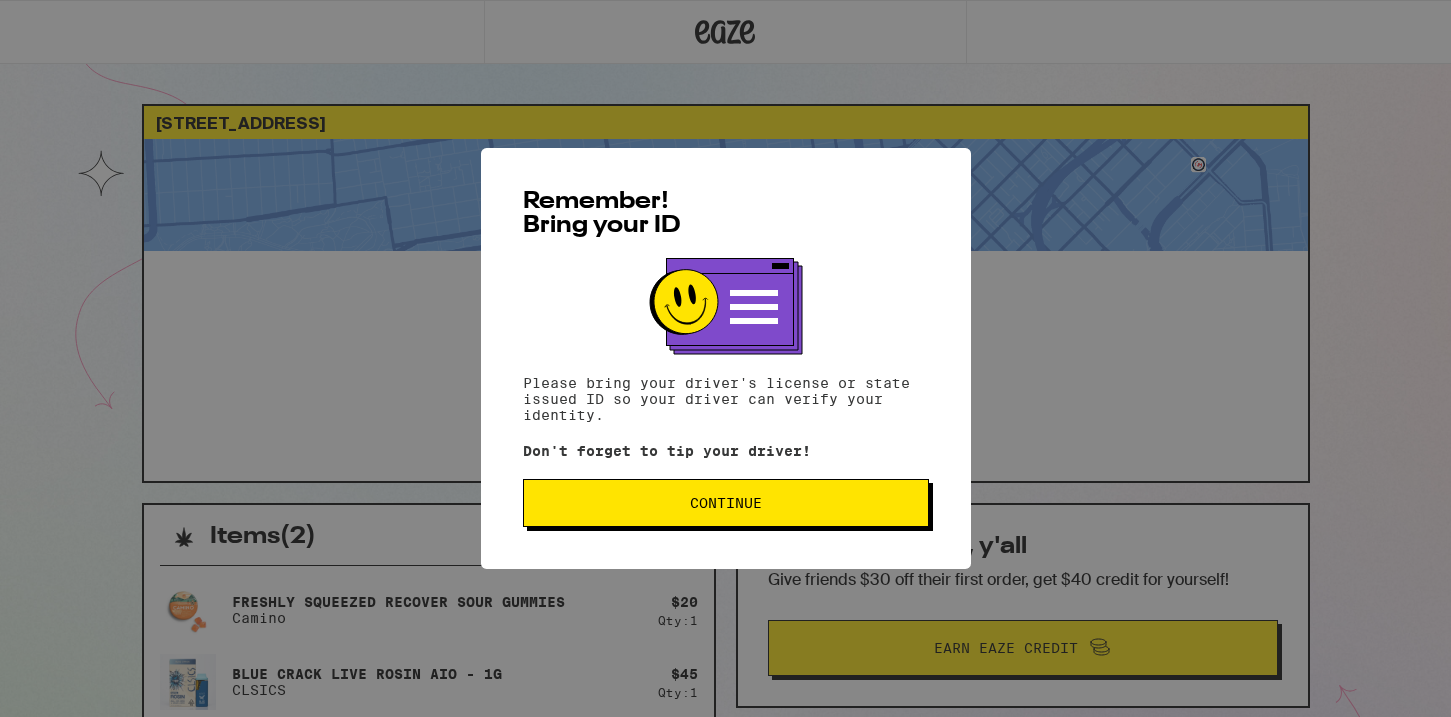 scroll, scrollTop: 0, scrollLeft: 0, axis: both 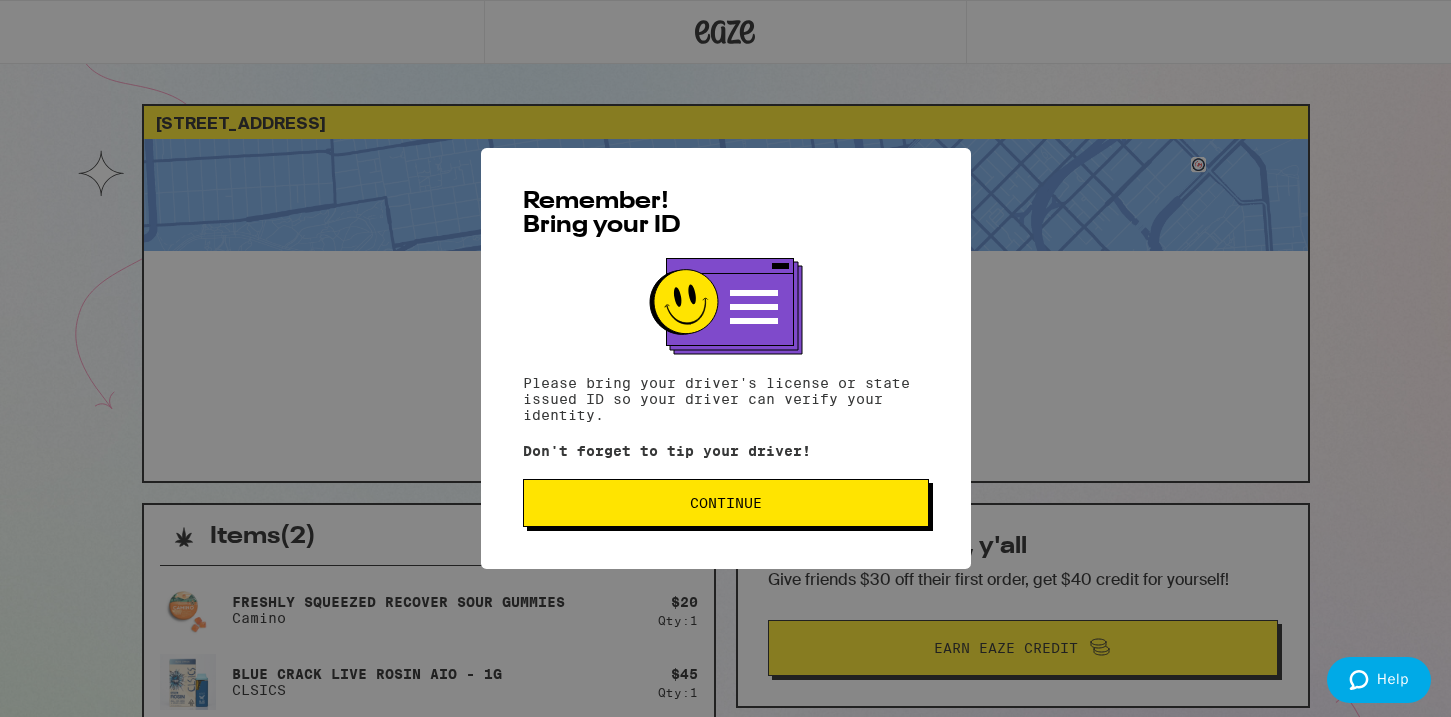 click on "Don't forget to tip your driver!" at bounding box center [726, 451] 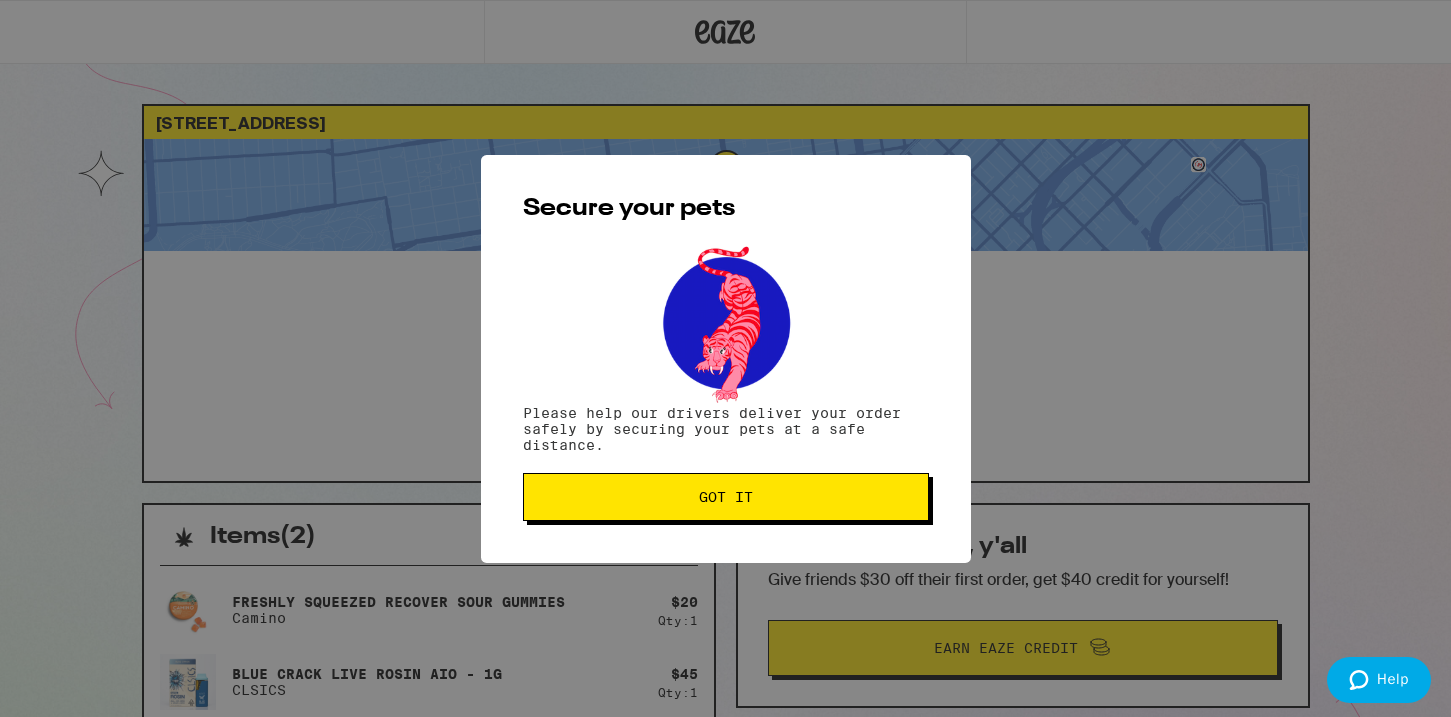 click on "Got it" at bounding box center (726, 497) 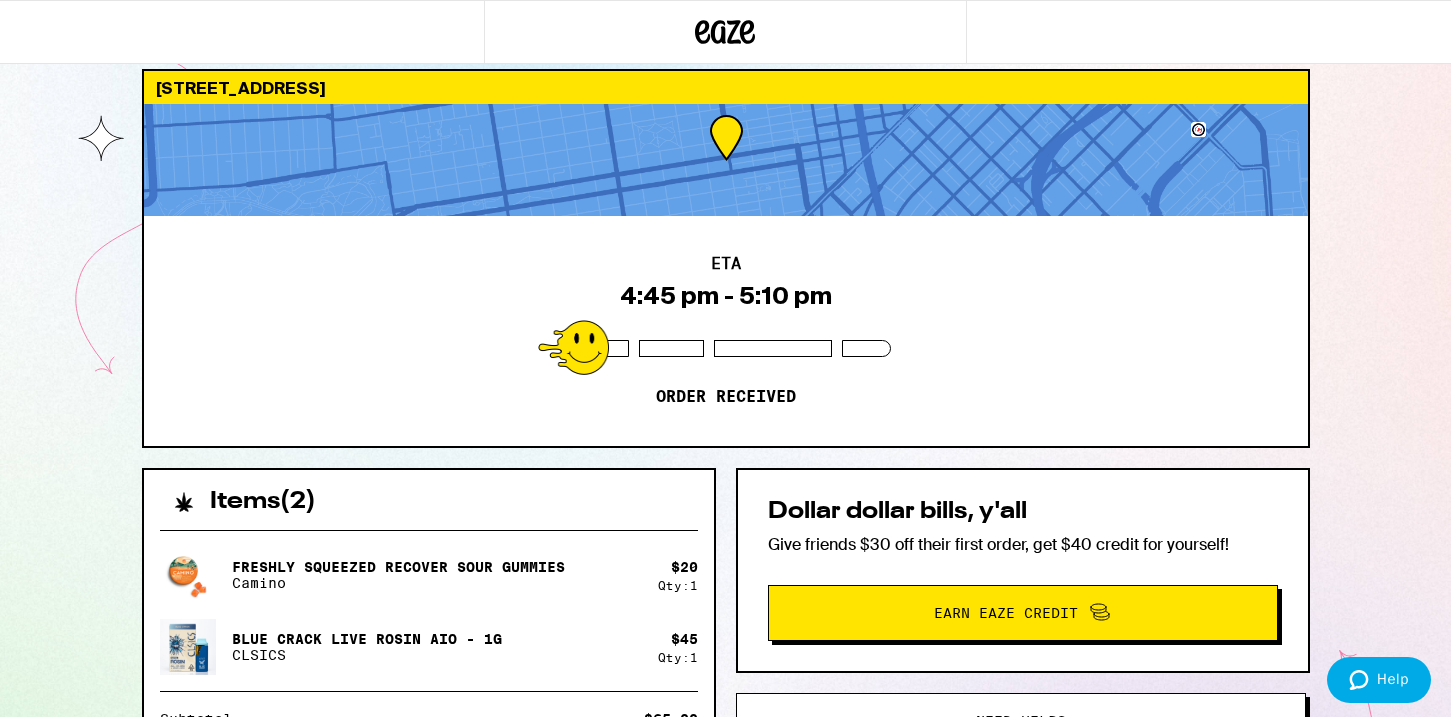 scroll, scrollTop: 40, scrollLeft: 0, axis: vertical 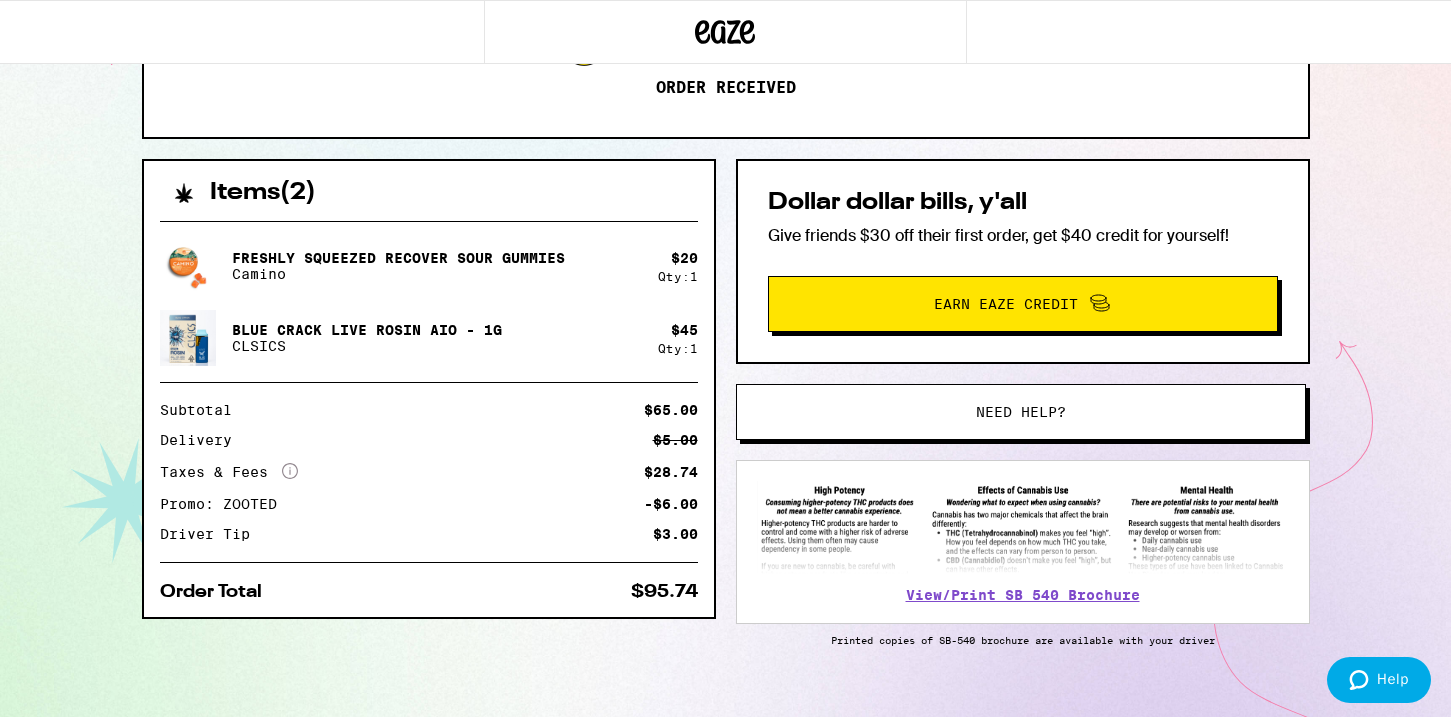 click on "View/Print SB 540 Brochure" at bounding box center [1023, 542] 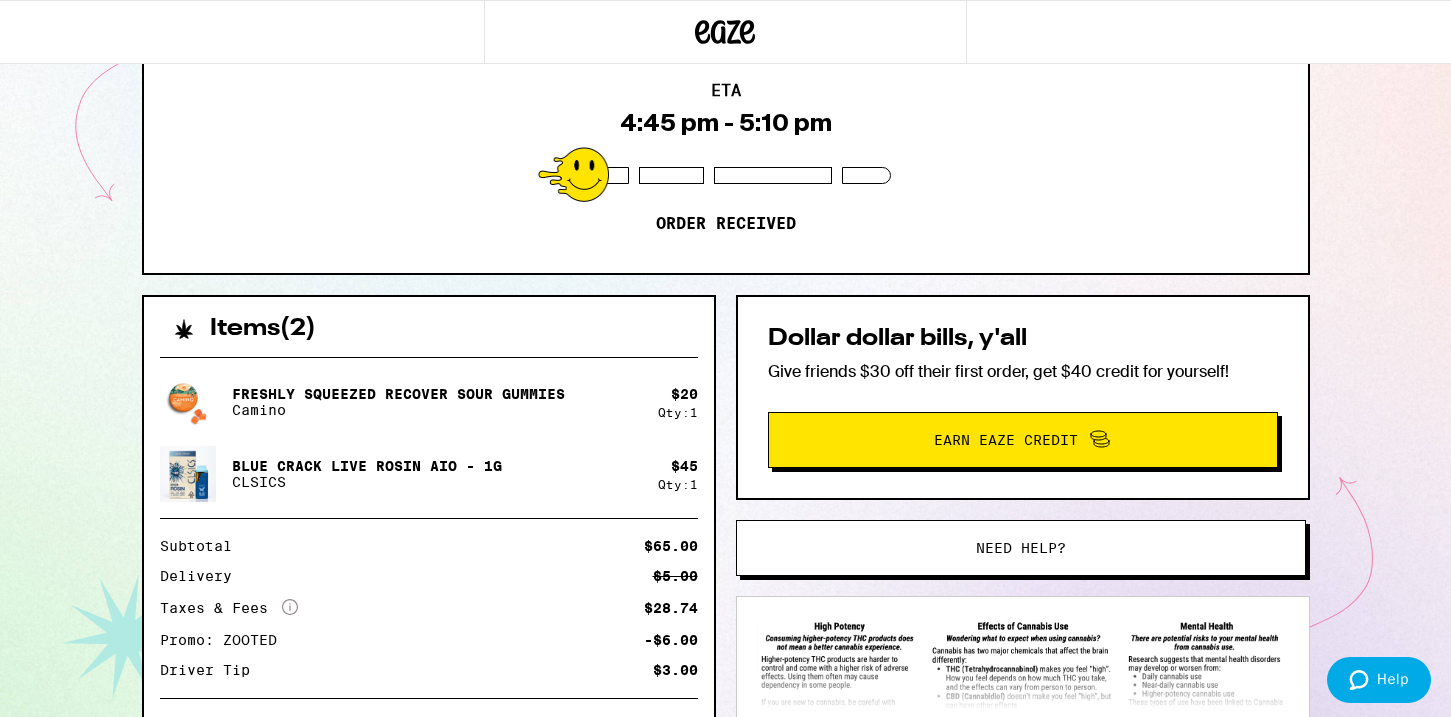 scroll, scrollTop: 378, scrollLeft: 0, axis: vertical 